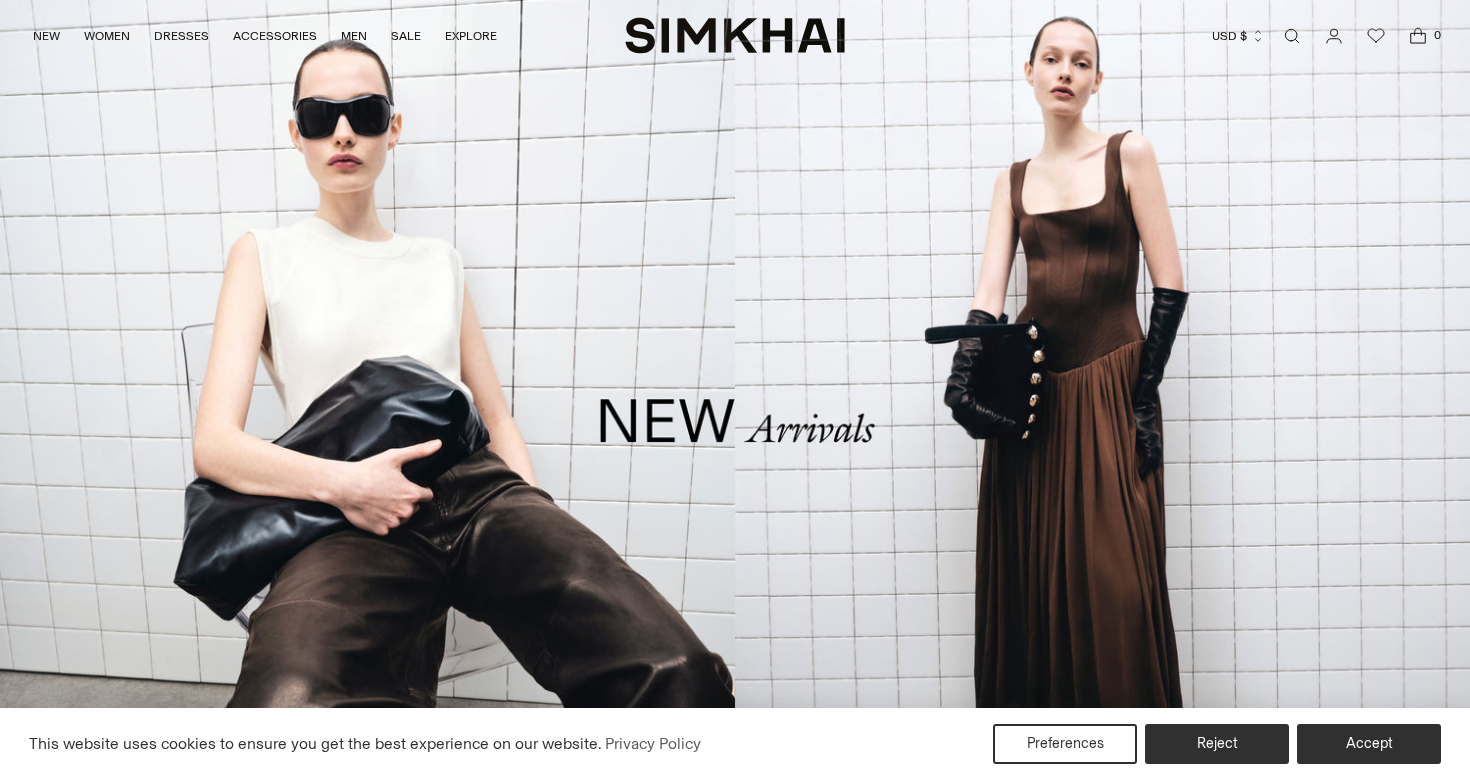 scroll, scrollTop: 0, scrollLeft: 0, axis: both 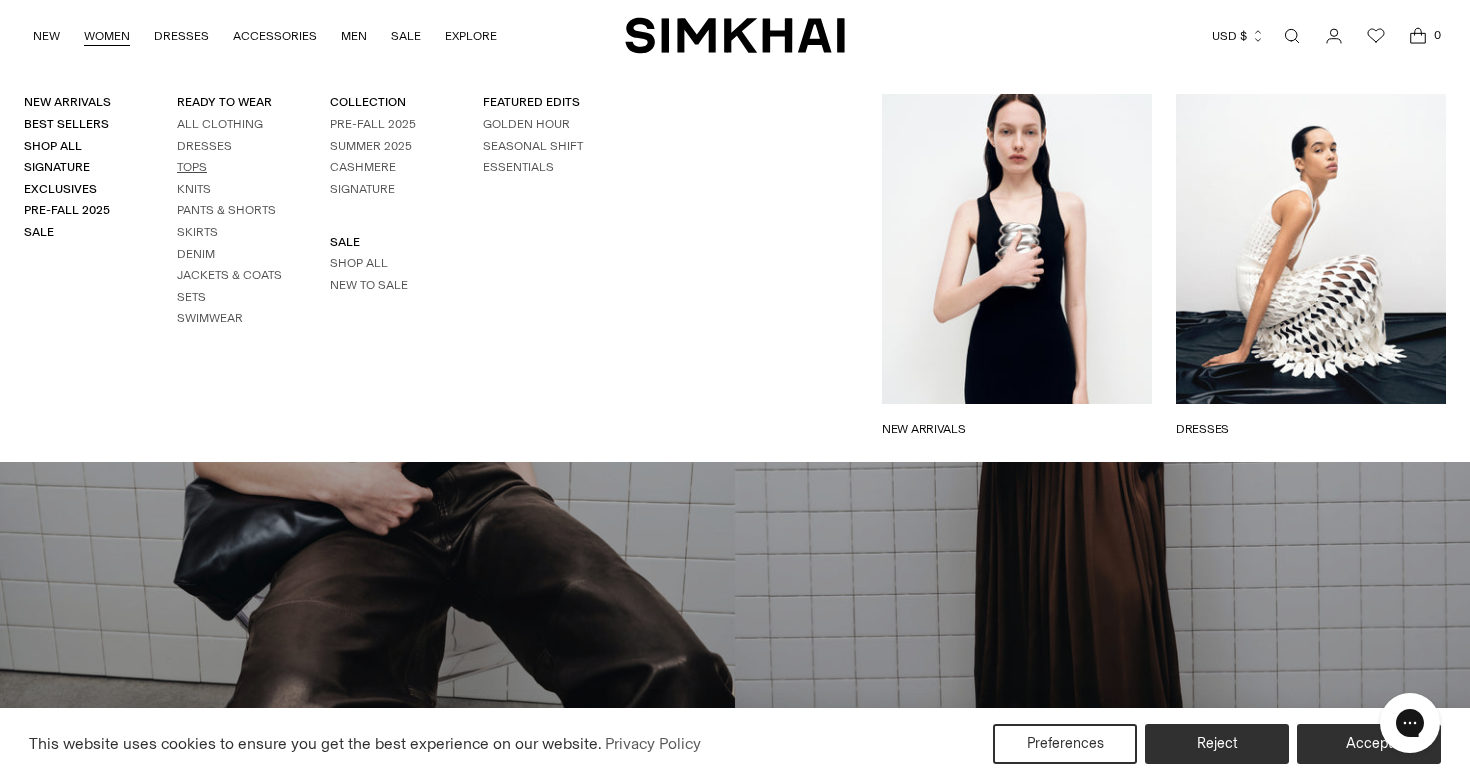 click on "Tops" at bounding box center (192, 167) 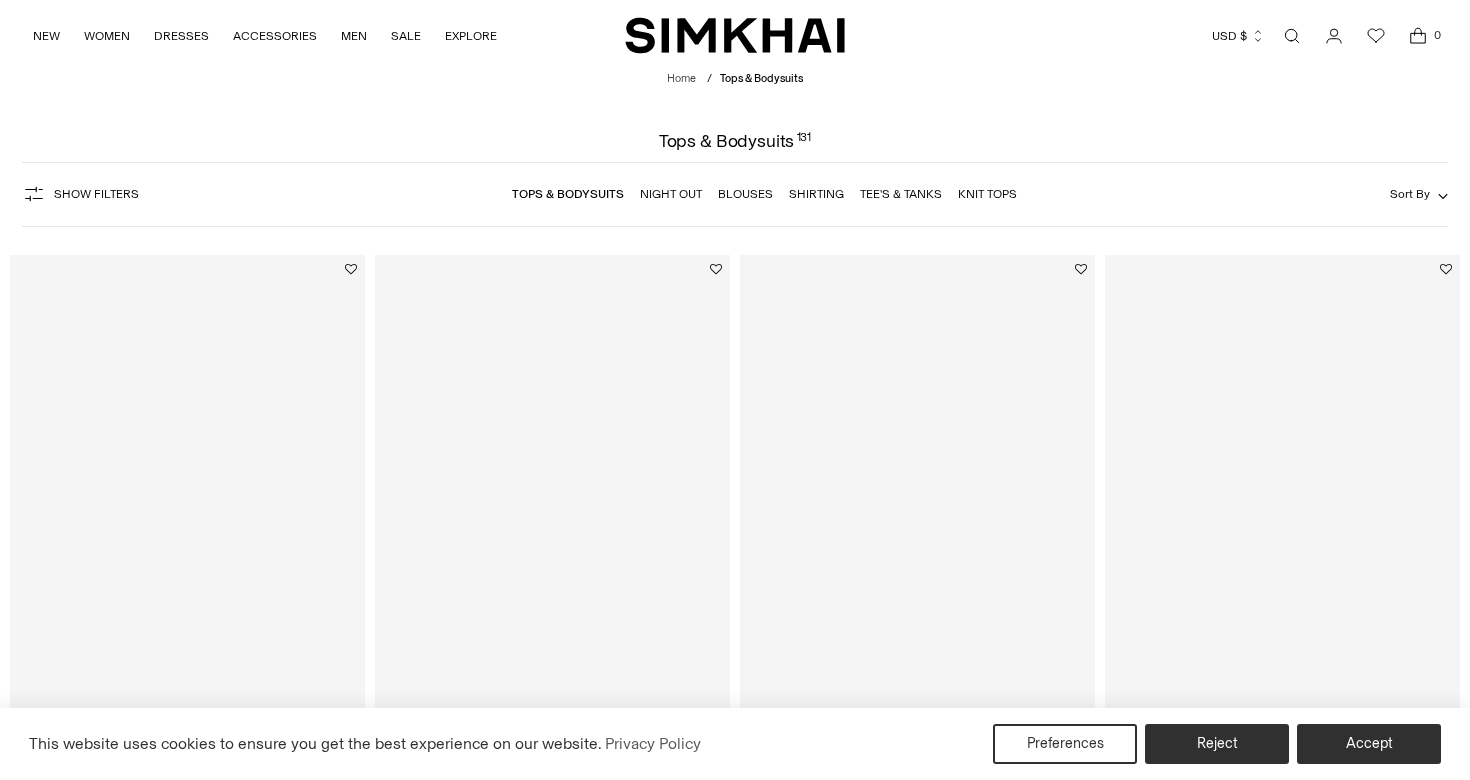 scroll, scrollTop: 0, scrollLeft: 0, axis: both 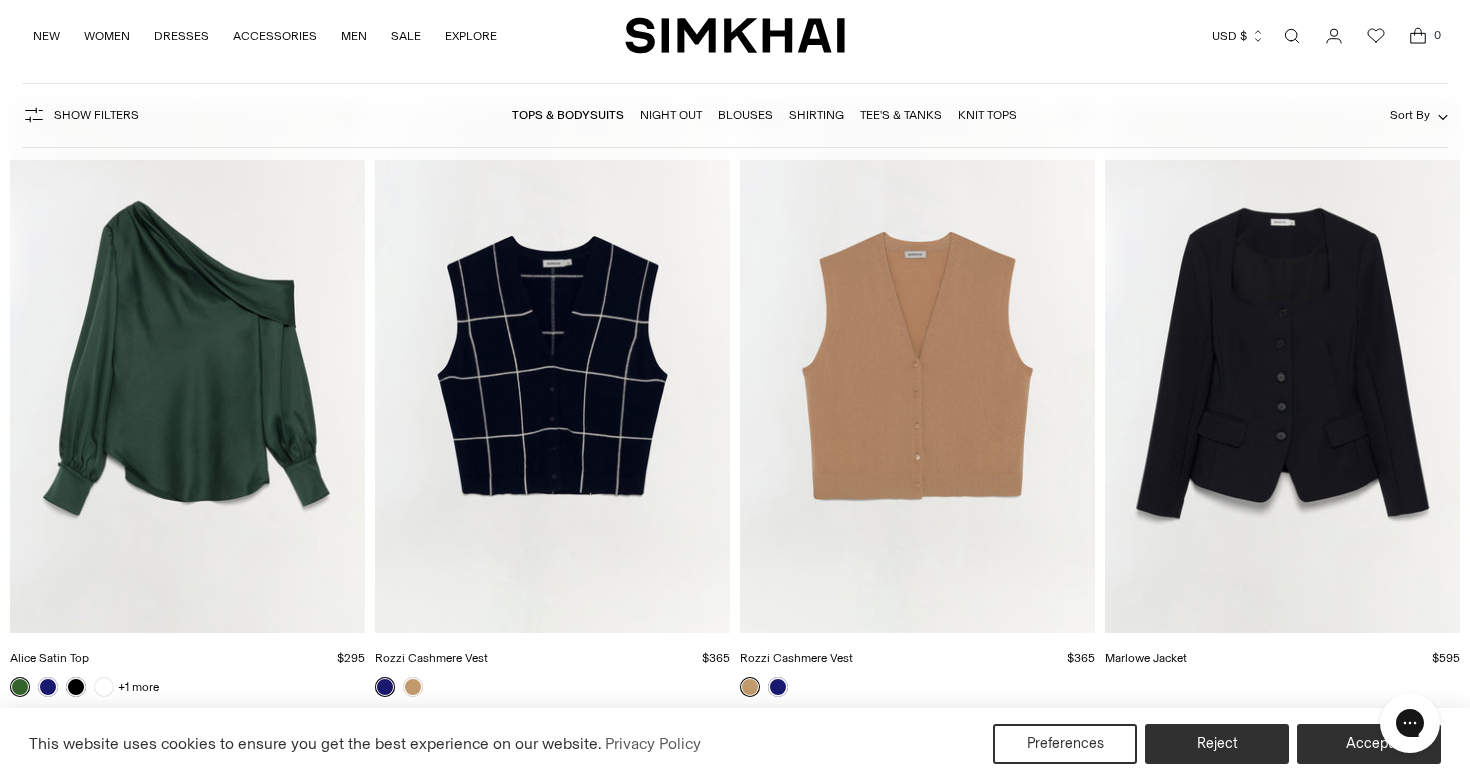 click at bounding box center [0, 0] 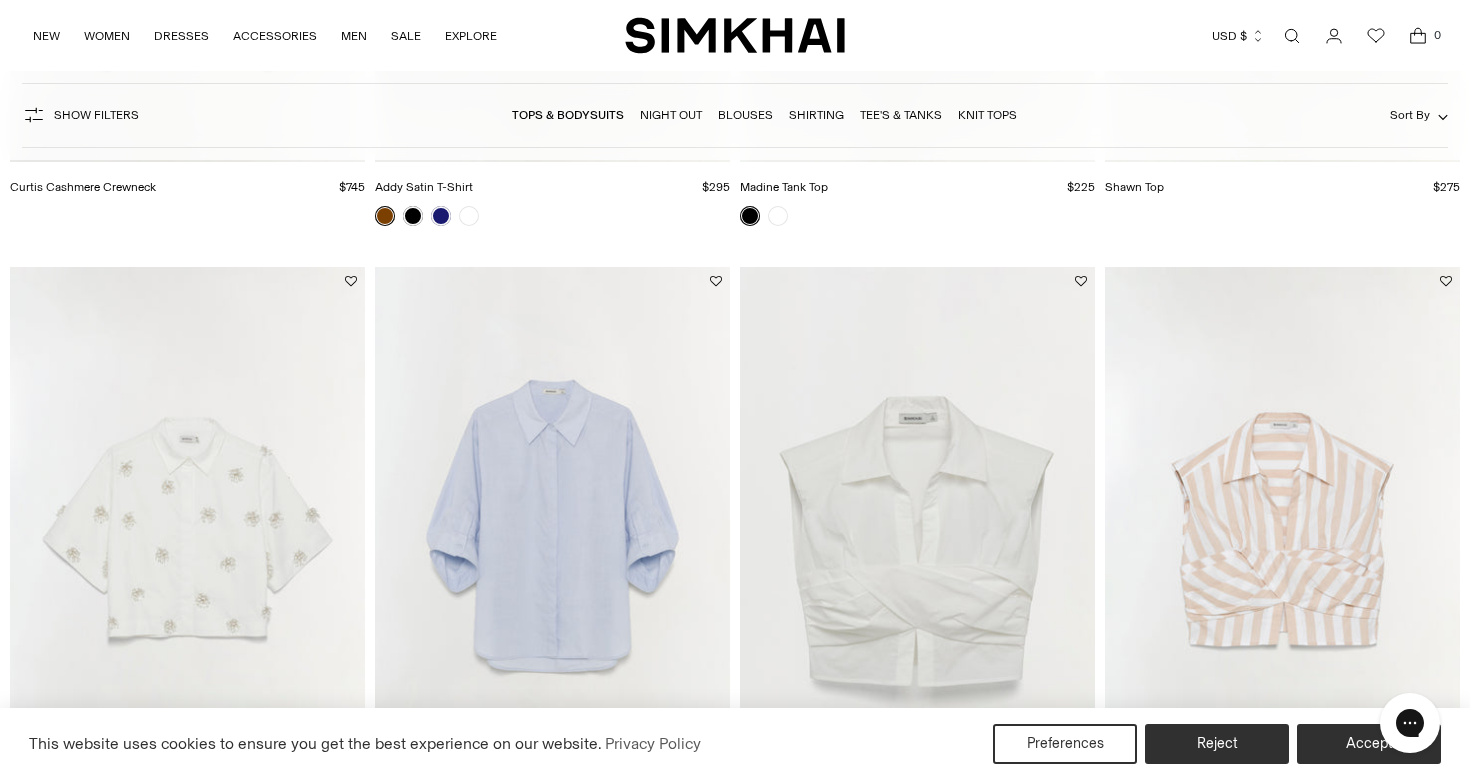 scroll, scrollTop: 2721, scrollLeft: 0, axis: vertical 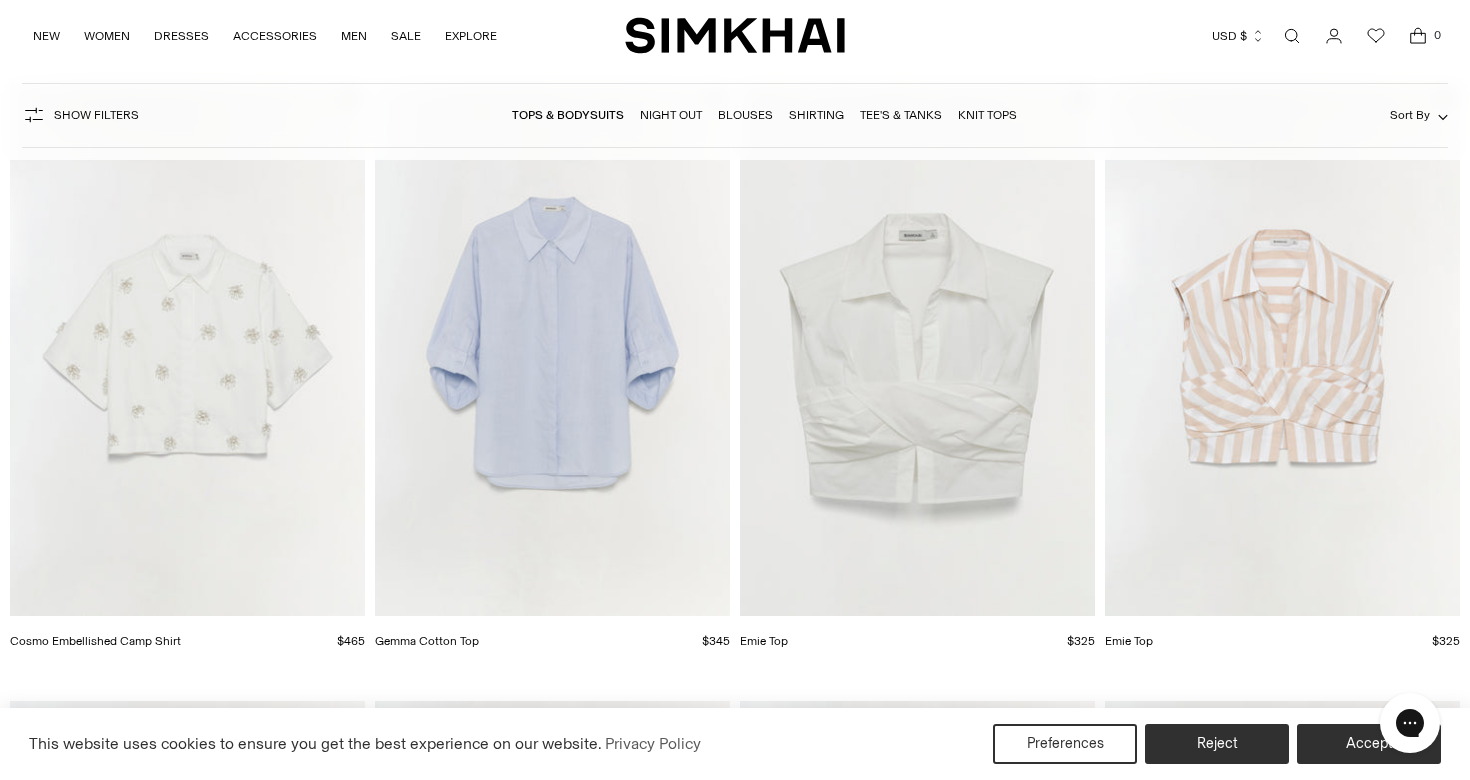 click at bounding box center [0, 0] 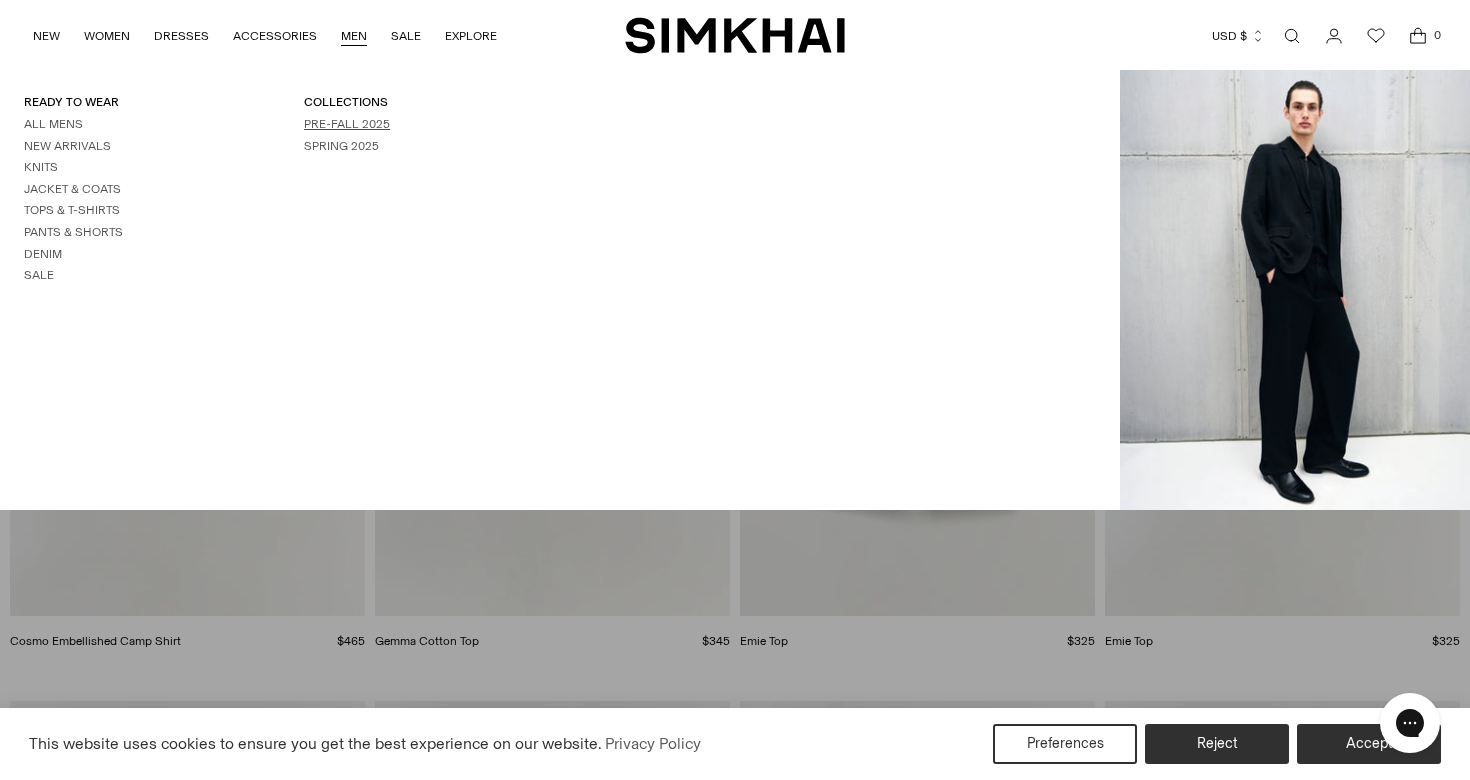 click on "Pre-Fall 2025" at bounding box center (347, 124) 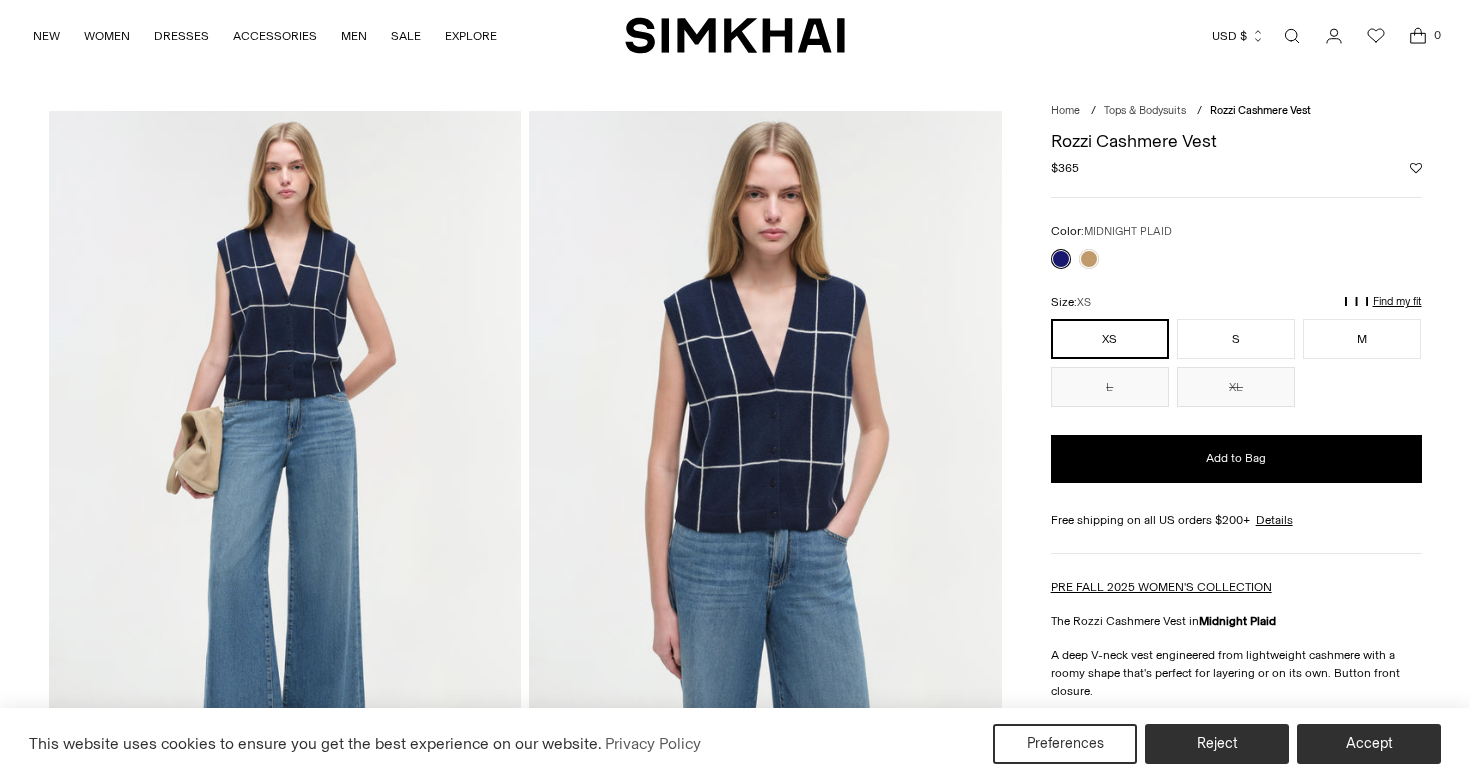 scroll, scrollTop: 0, scrollLeft: 0, axis: both 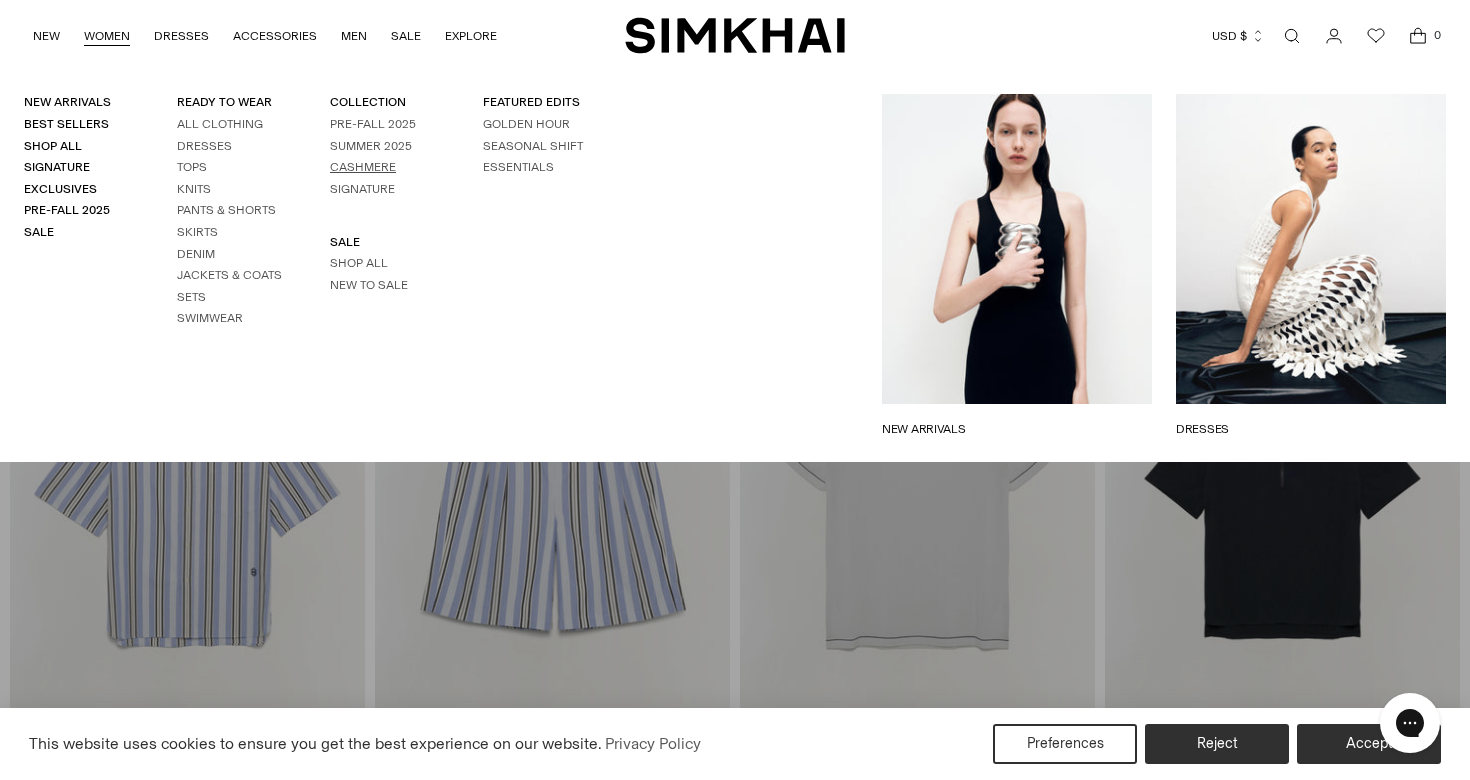 click on "Cashmere" at bounding box center [363, 167] 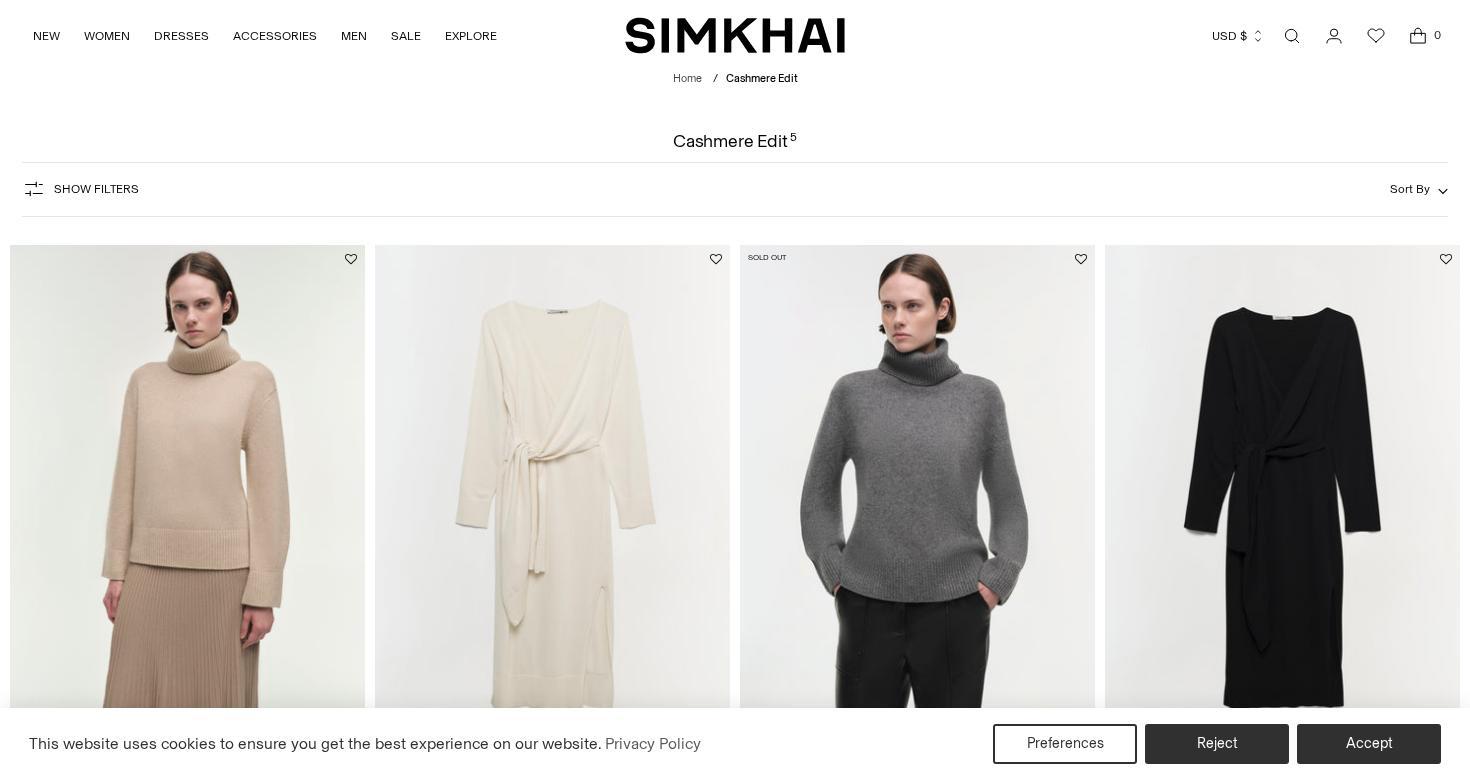 scroll, scrollTop: 30, scrollLeft: 0, axis: vertical 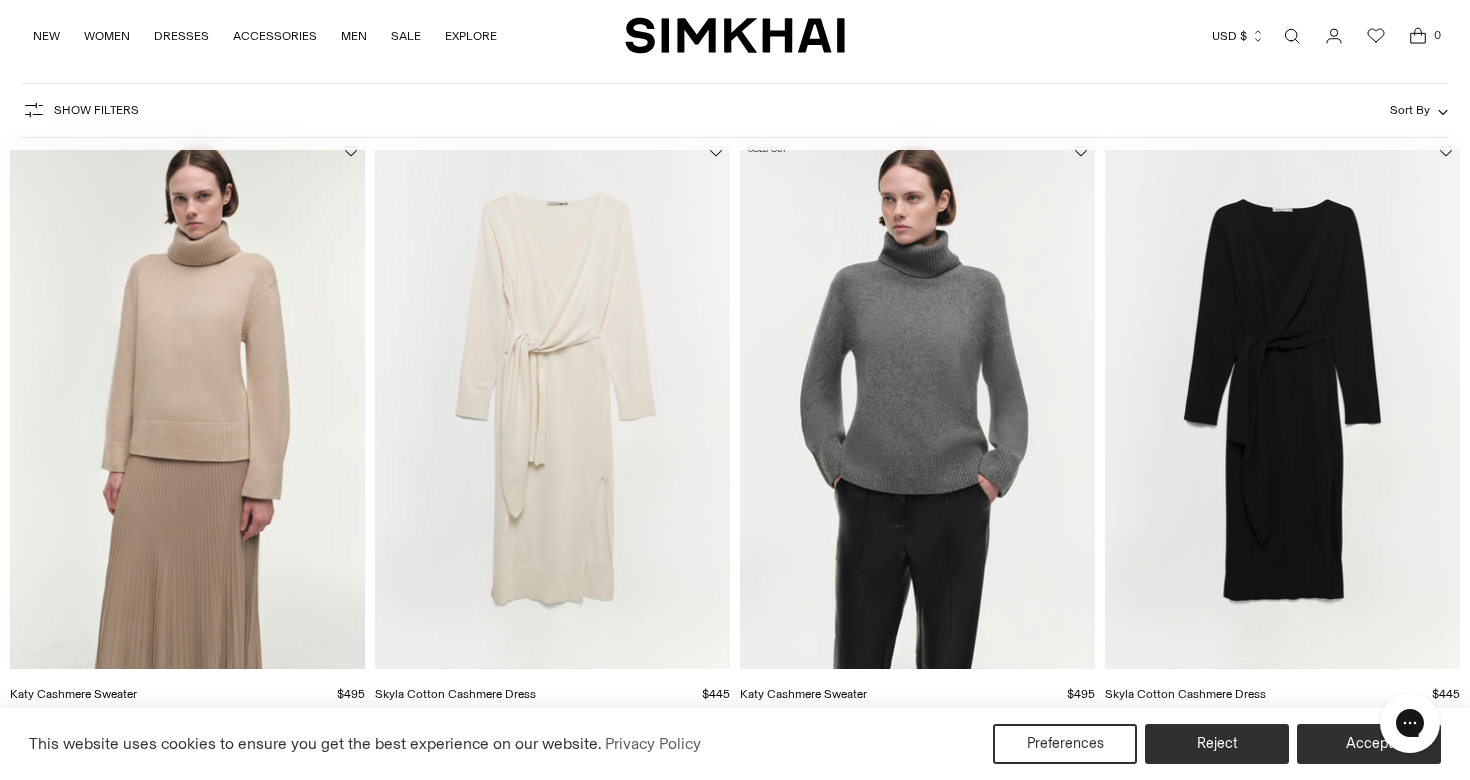 click at bounding box center [0, 0] 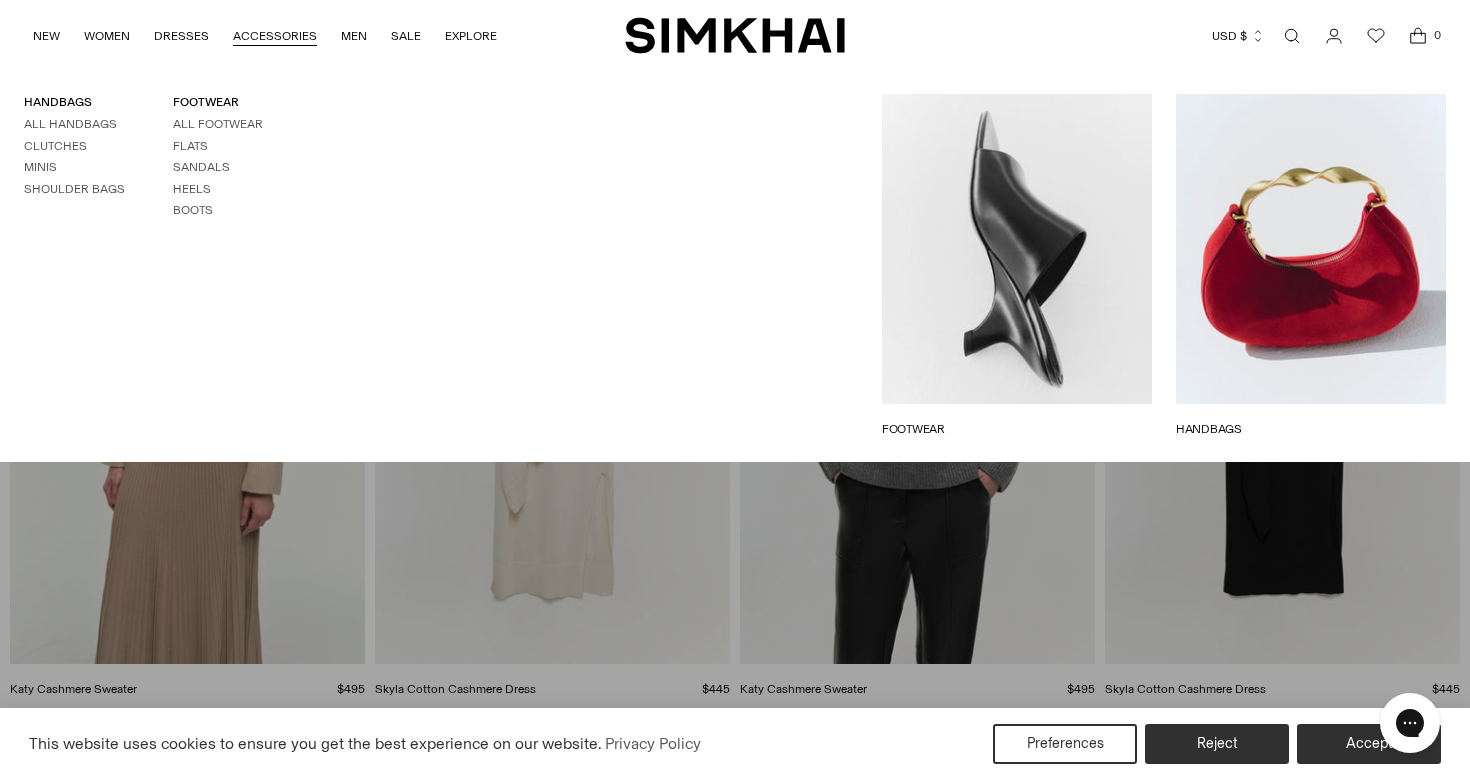 scroll, scrollTop: 112, scrollLeft: 0, axis: vertical 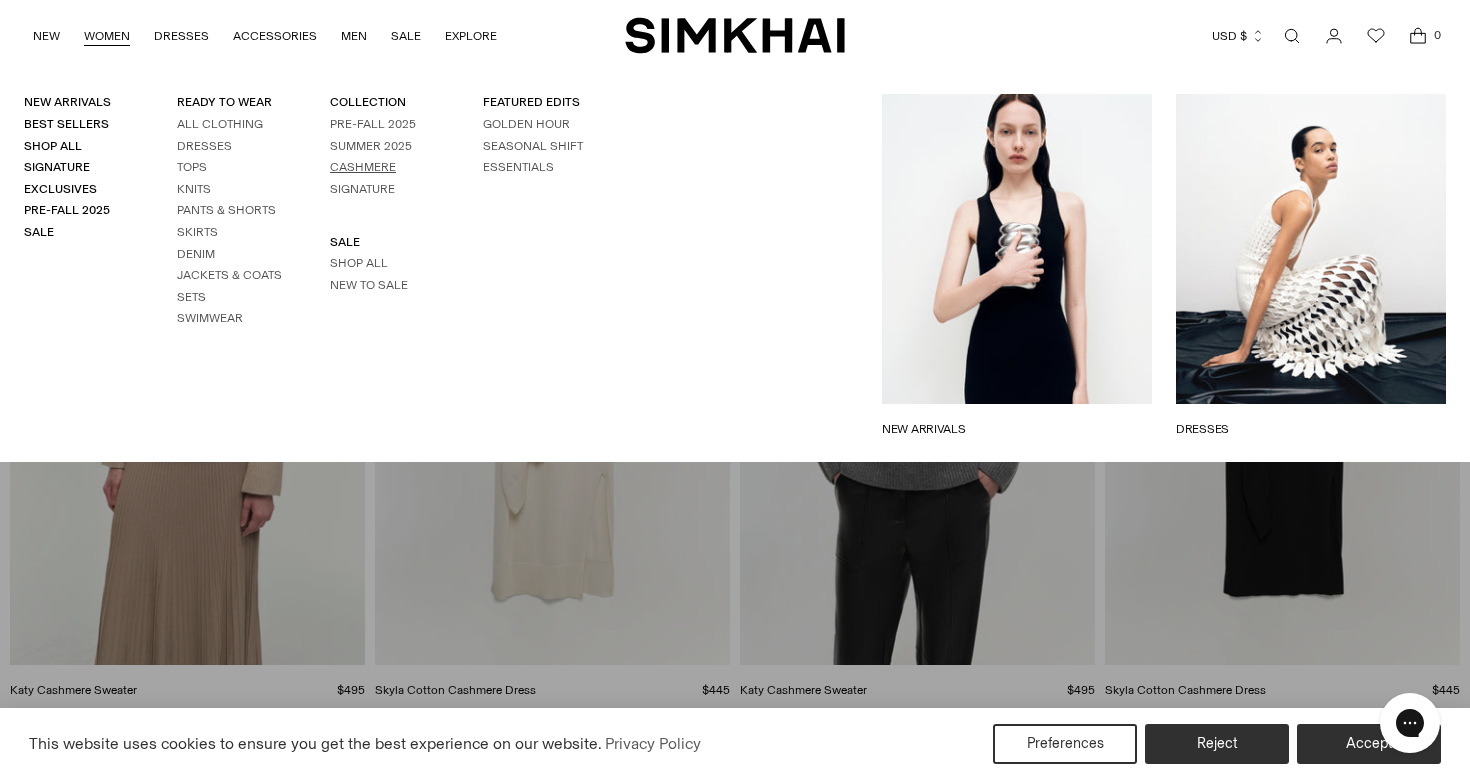 click on "Cashmere" at bounding box center (363, 167) 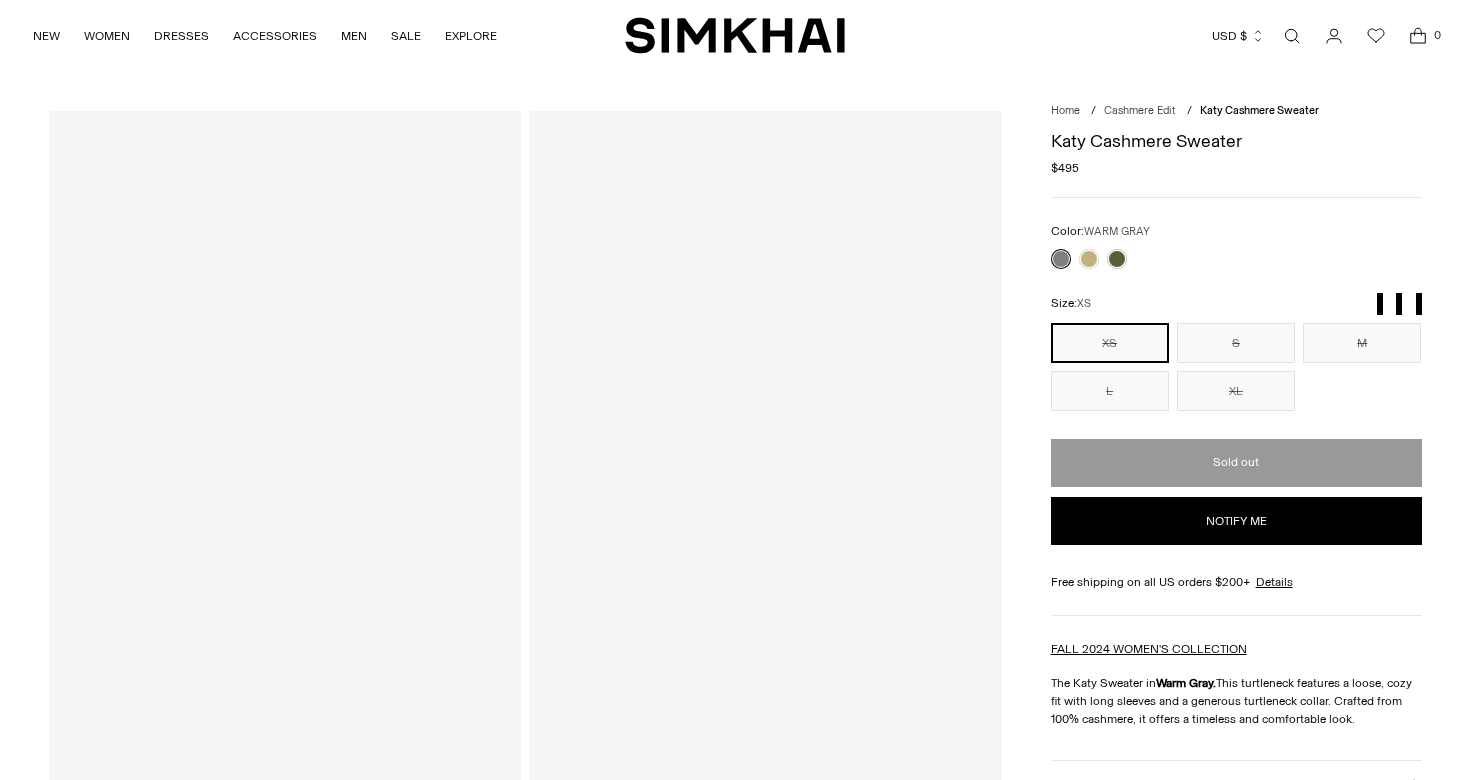 scroll, scrollTop: 0, scrollLeft: 0, axis: both 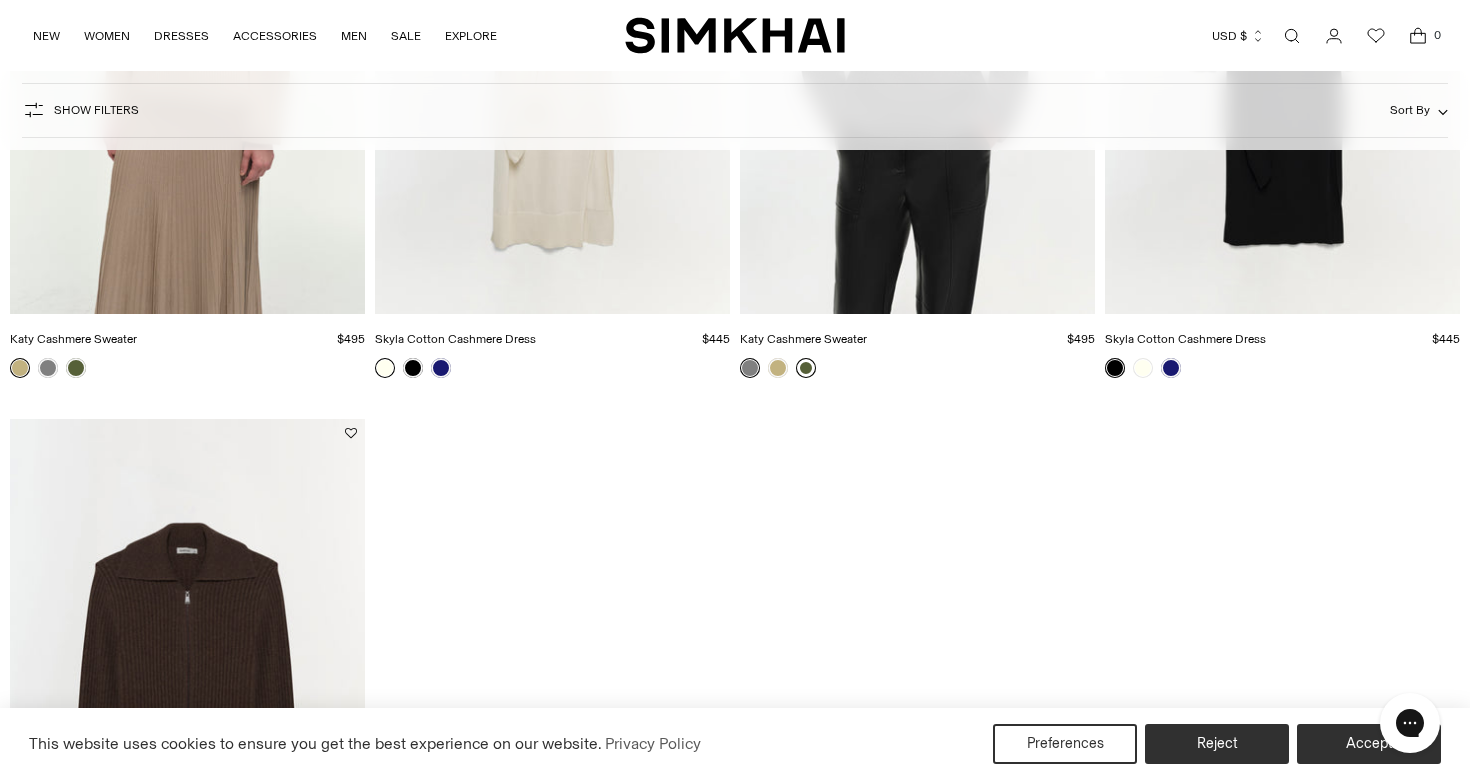 click at bounding box center (806, 368) 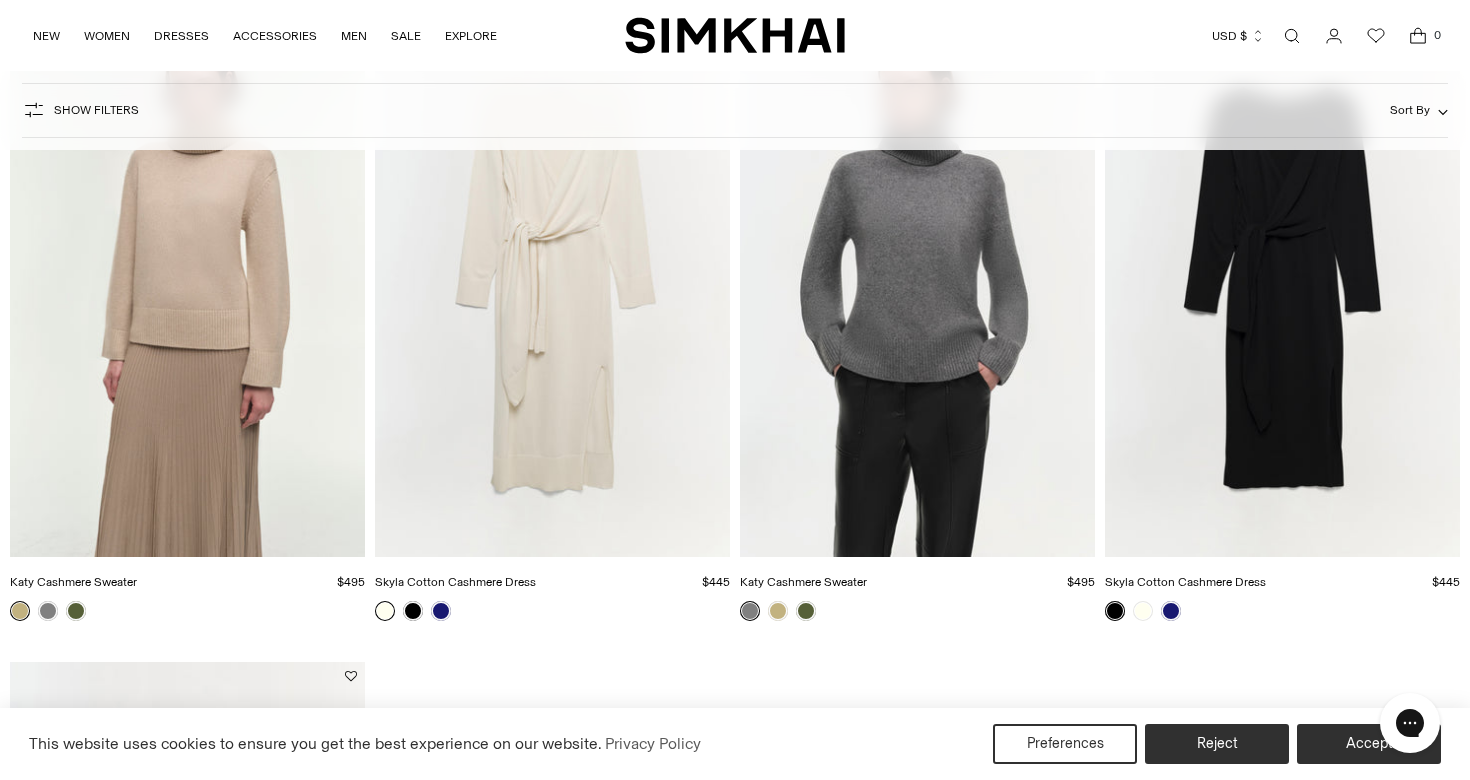 scroll, scrollTop: 191, scrollLeft: 0, axis: vertical 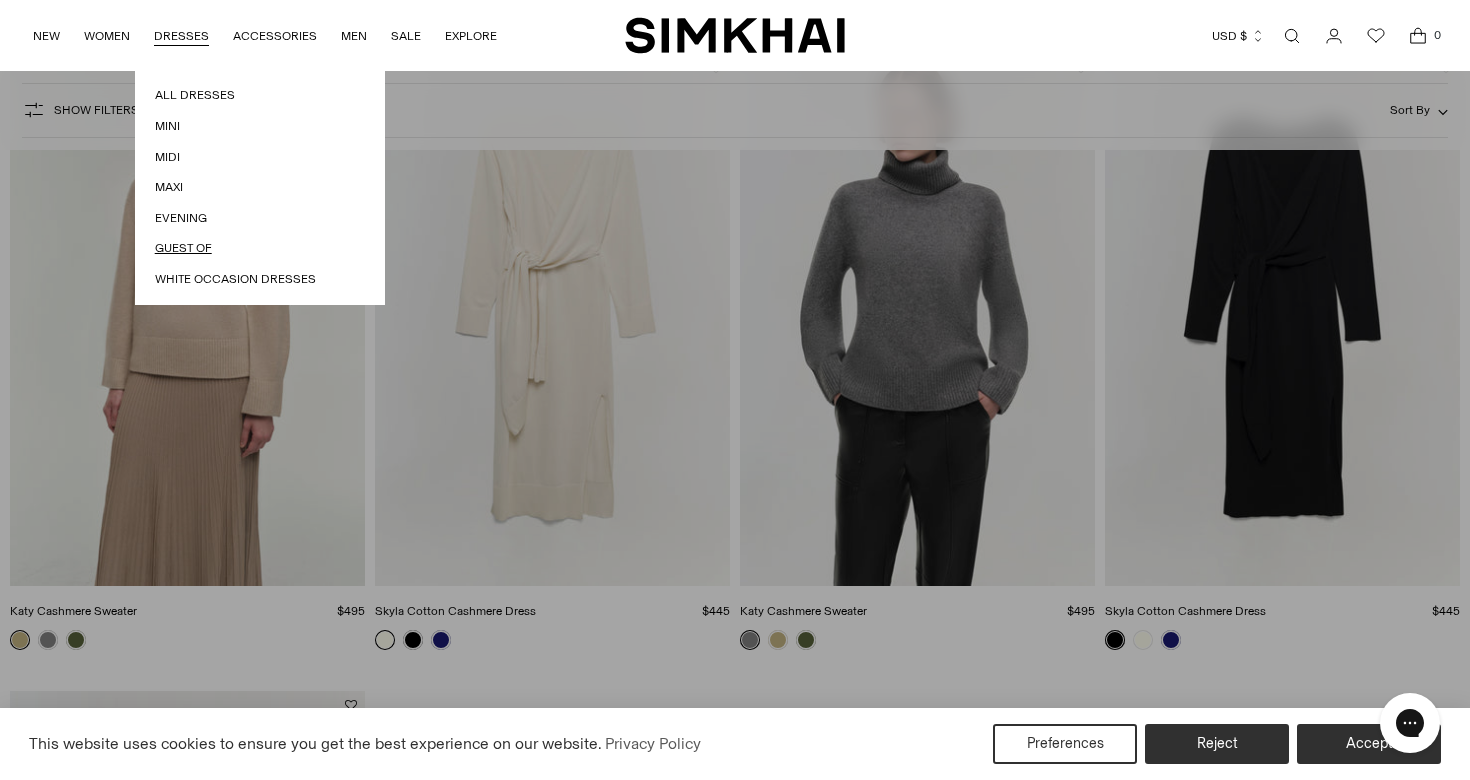 click on "Guest Of" at bounding box center (260, 248) 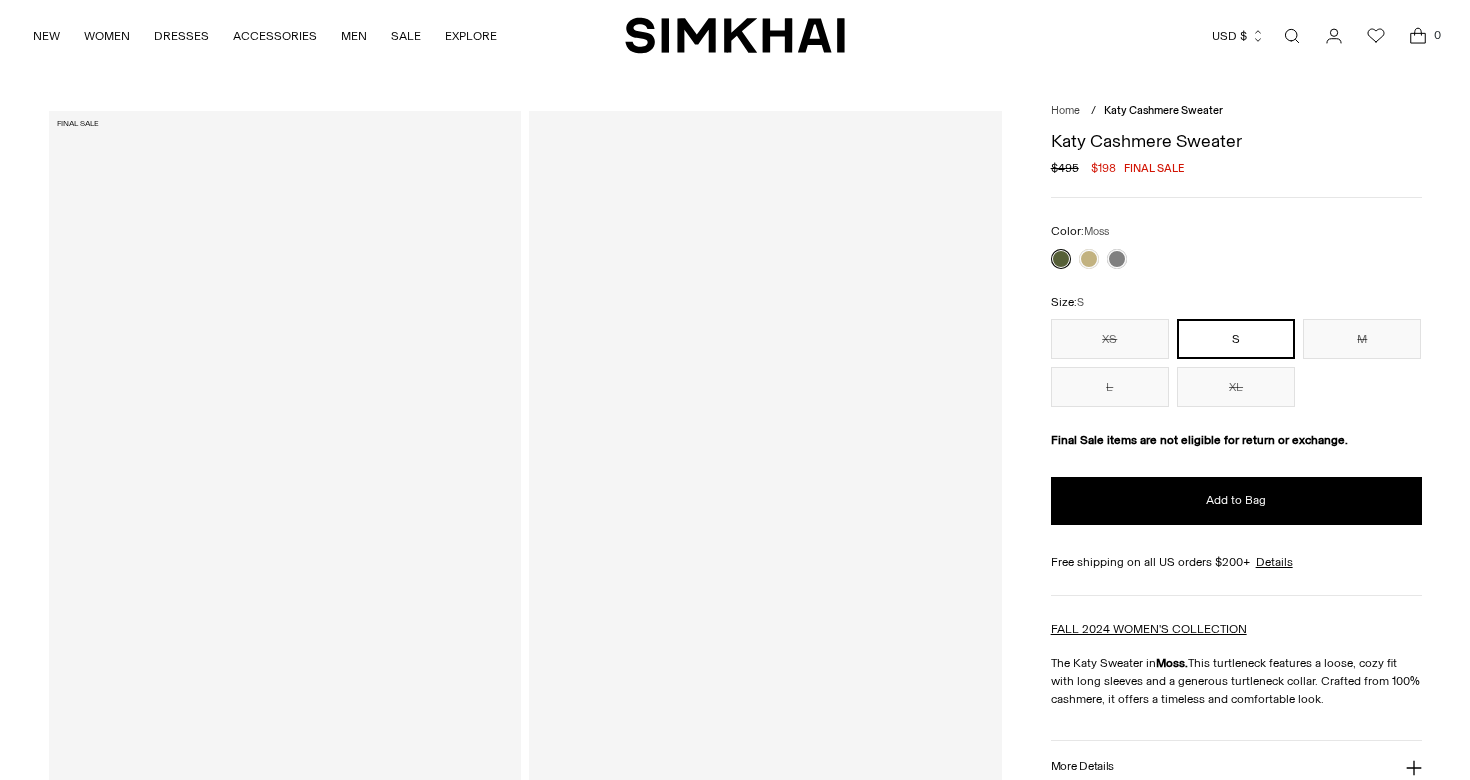scroll, scrollTop: 0, scrollLeft: 0, axis: both 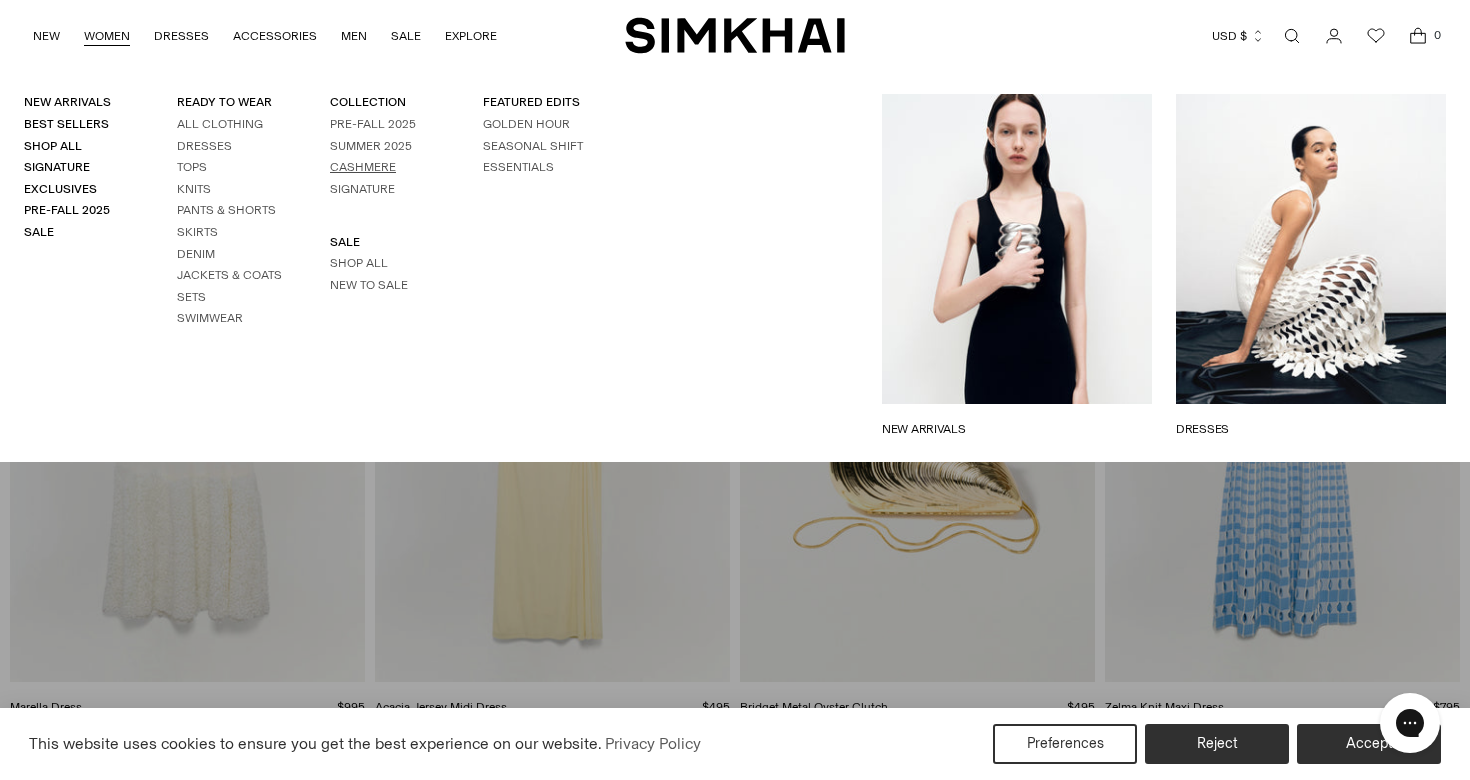 click on "Cashmere" at bounding box center (363, 167) 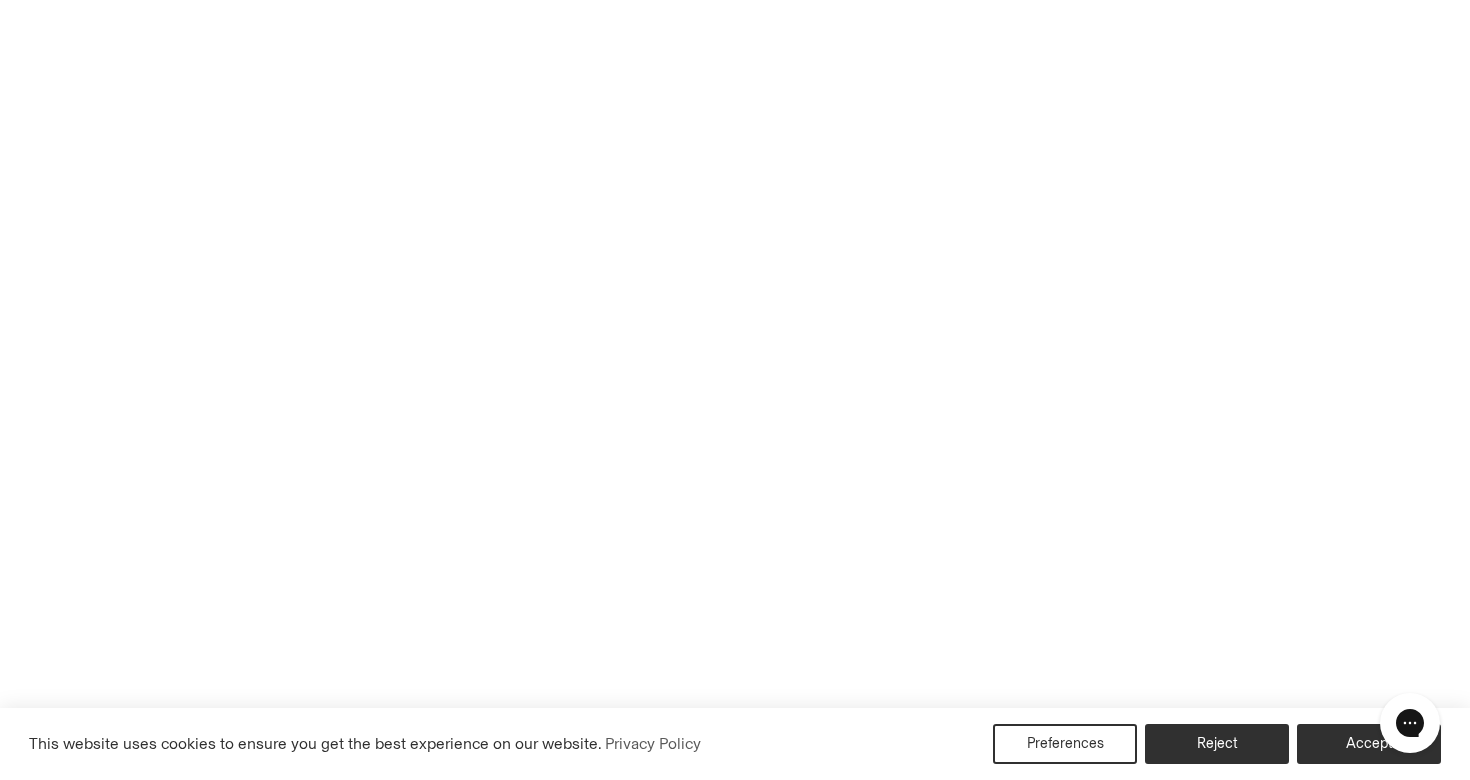 click on "Cashmere" at bounding box center [363, 167] 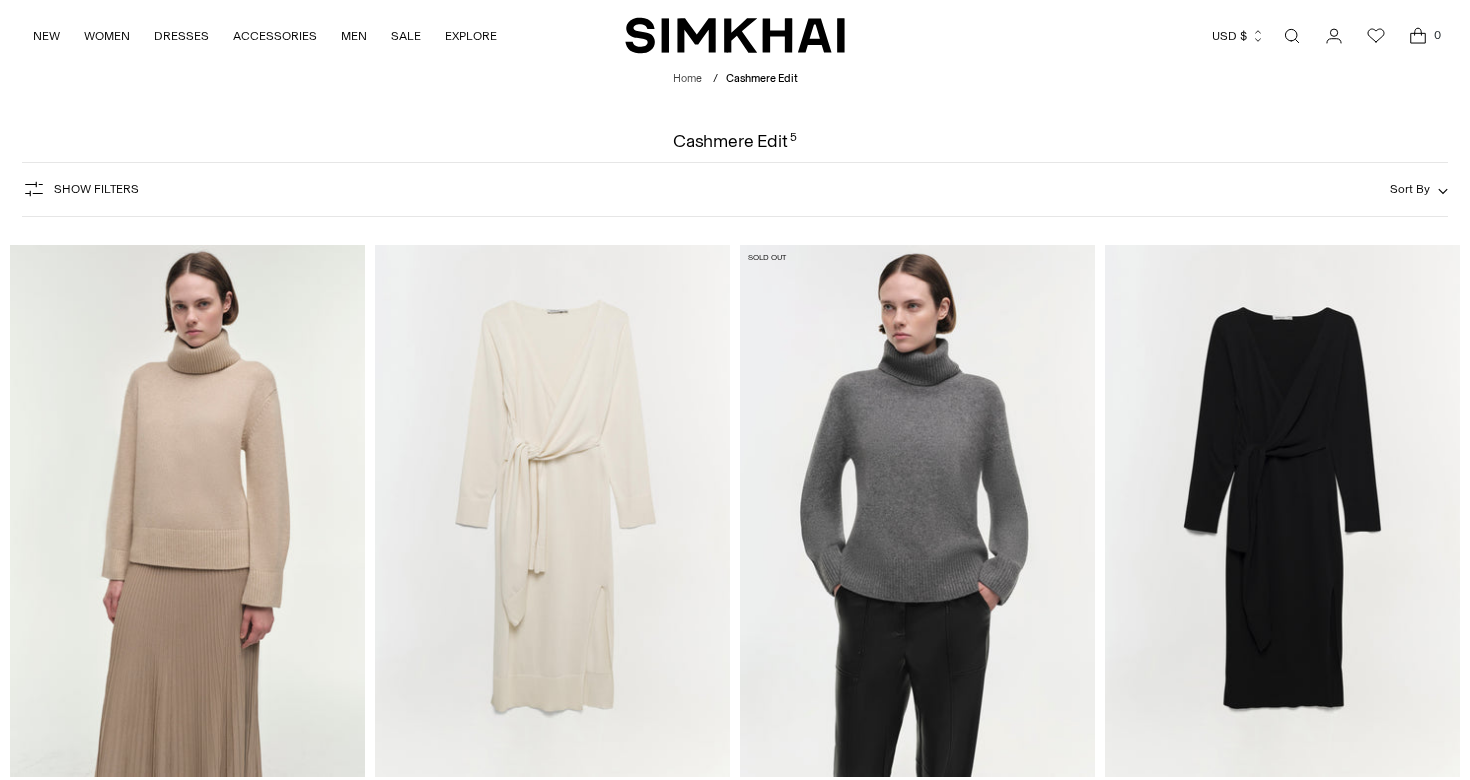 scroll, scrollTop: 0, scrollLeft: 0, axis: both 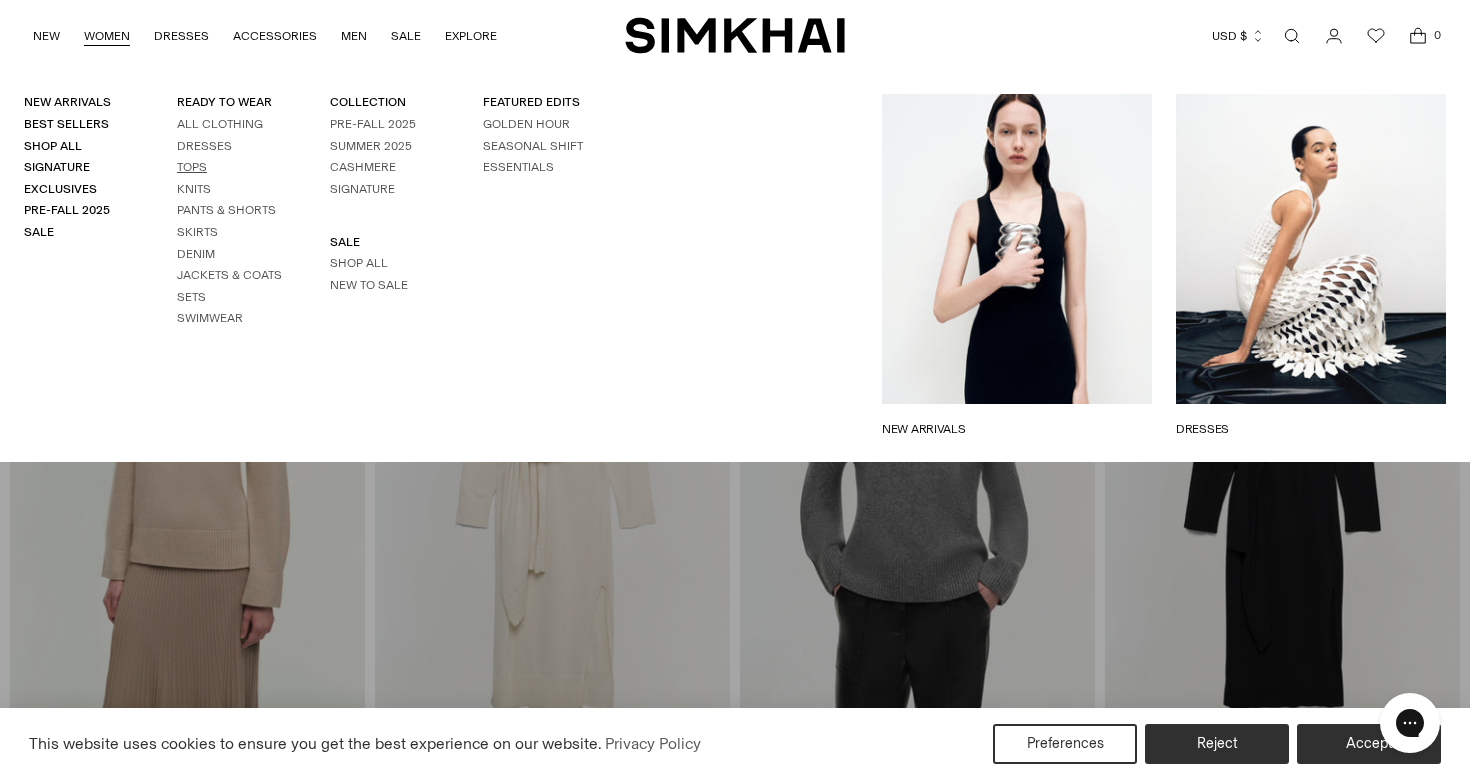 click on "Tops" at bounding box center (192, 167) 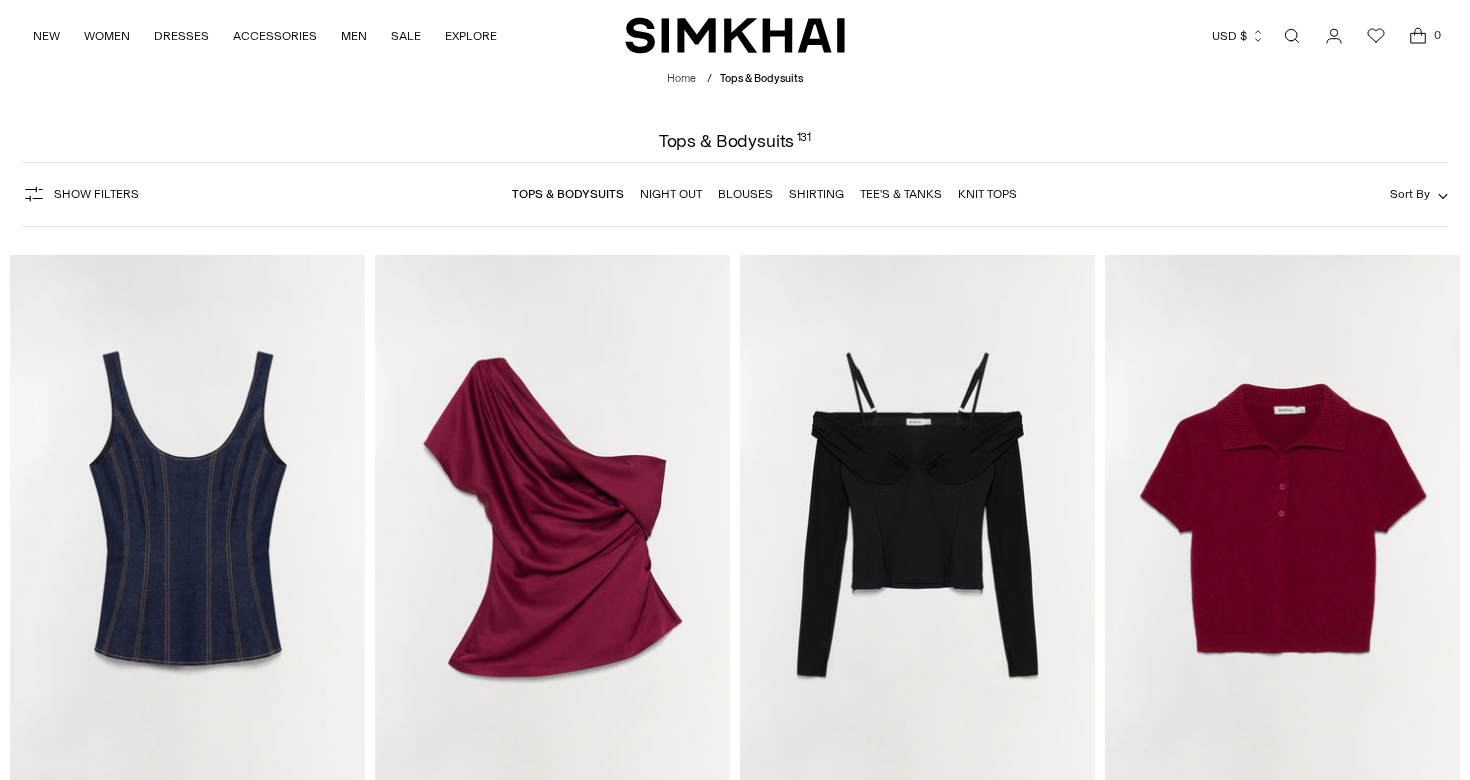 scroll, scrollTop: 0, scrollLeft: 0, axis: both 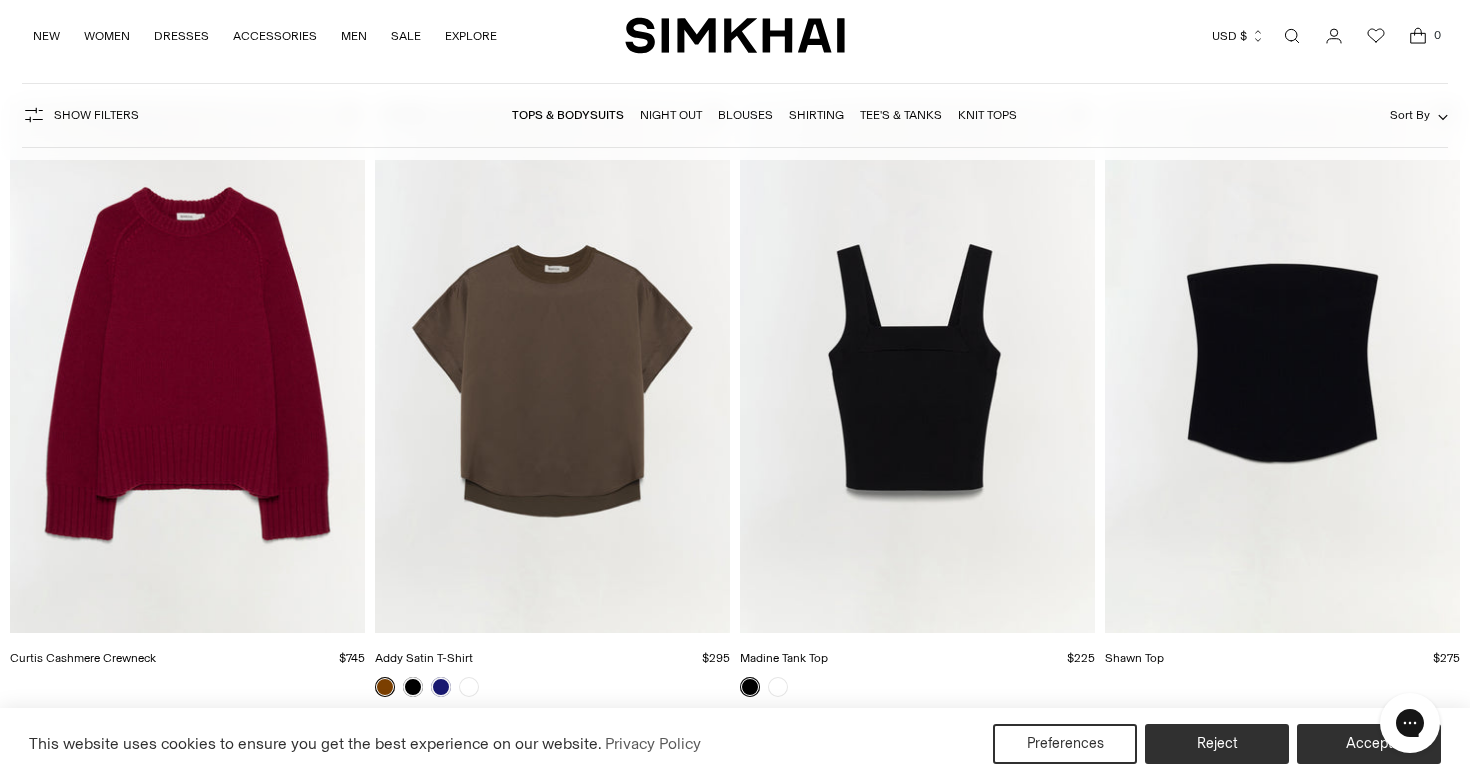 click at bounding box center (0, 0) 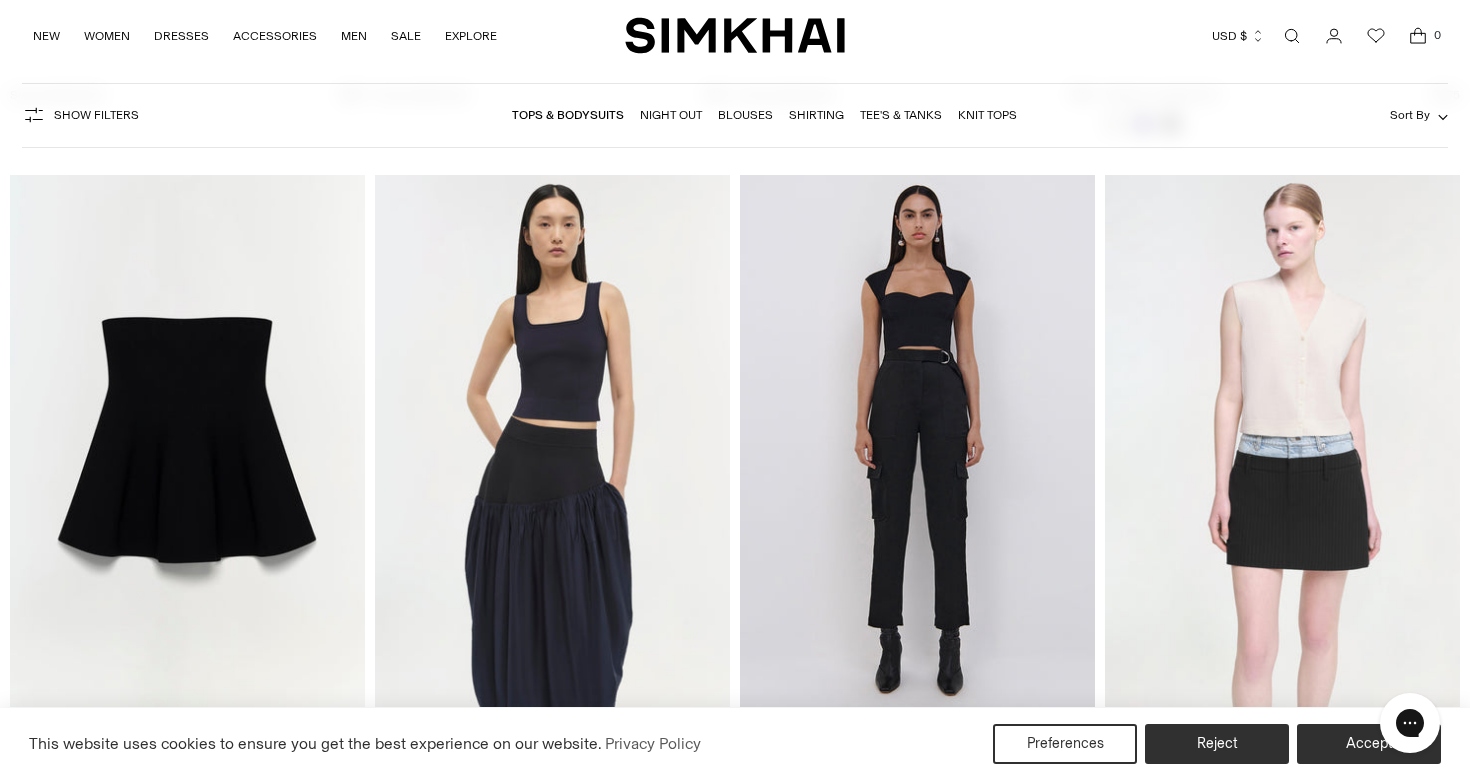 scroll, scrollTop: 15302, scrollLeft: 0, axis: vertical 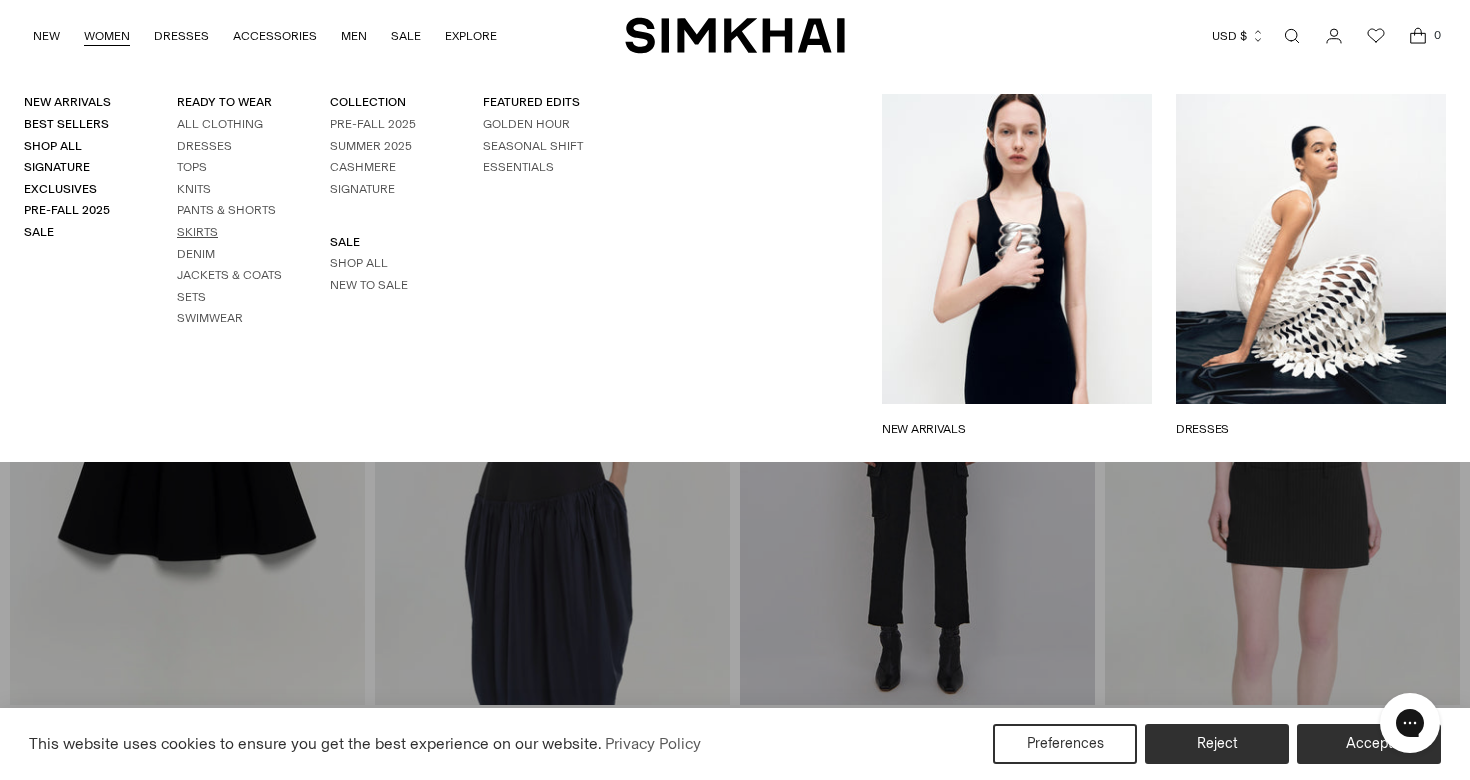 click on "Skirts" at bounding box center [197, 232] 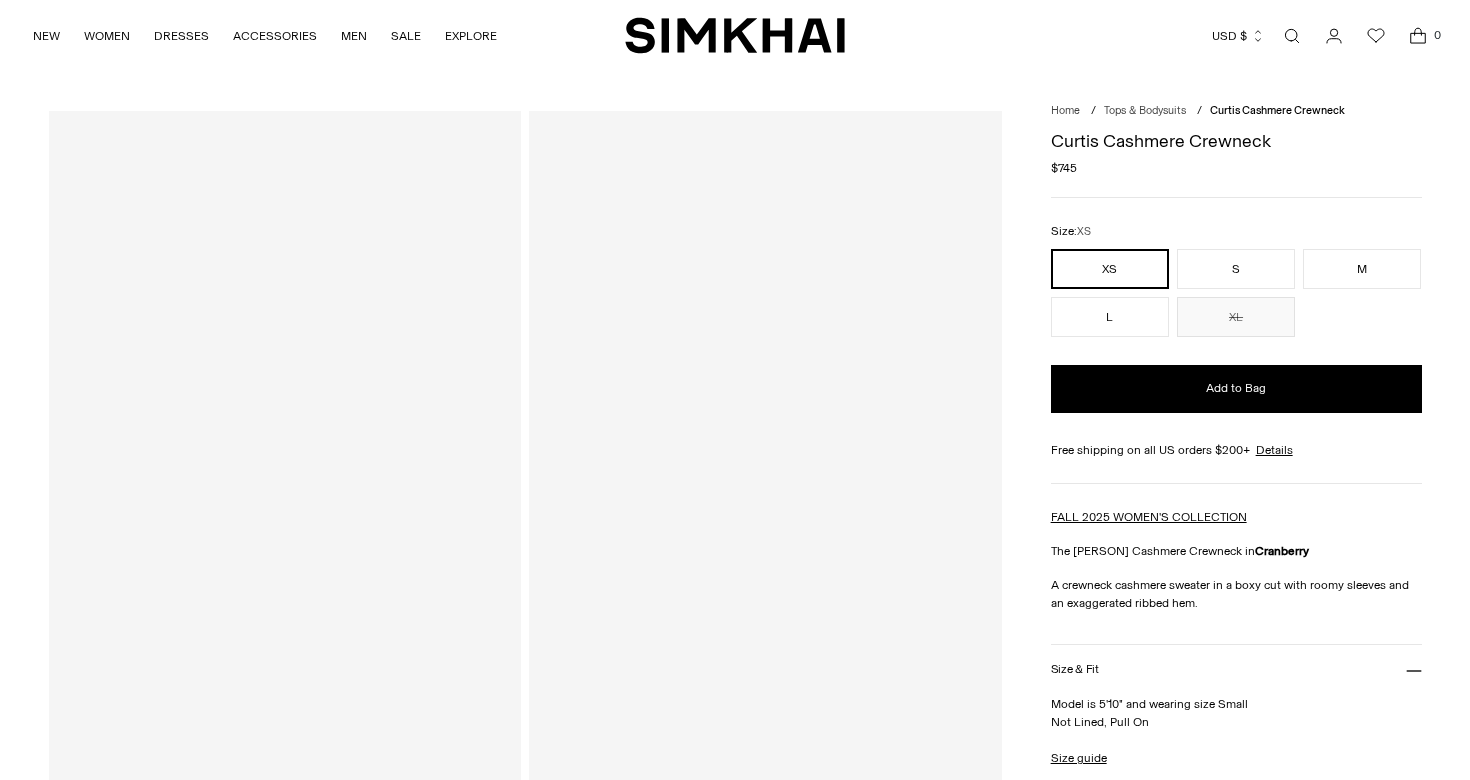 scroll, scrollTop: 0, scrollLeft: 0, axis: both 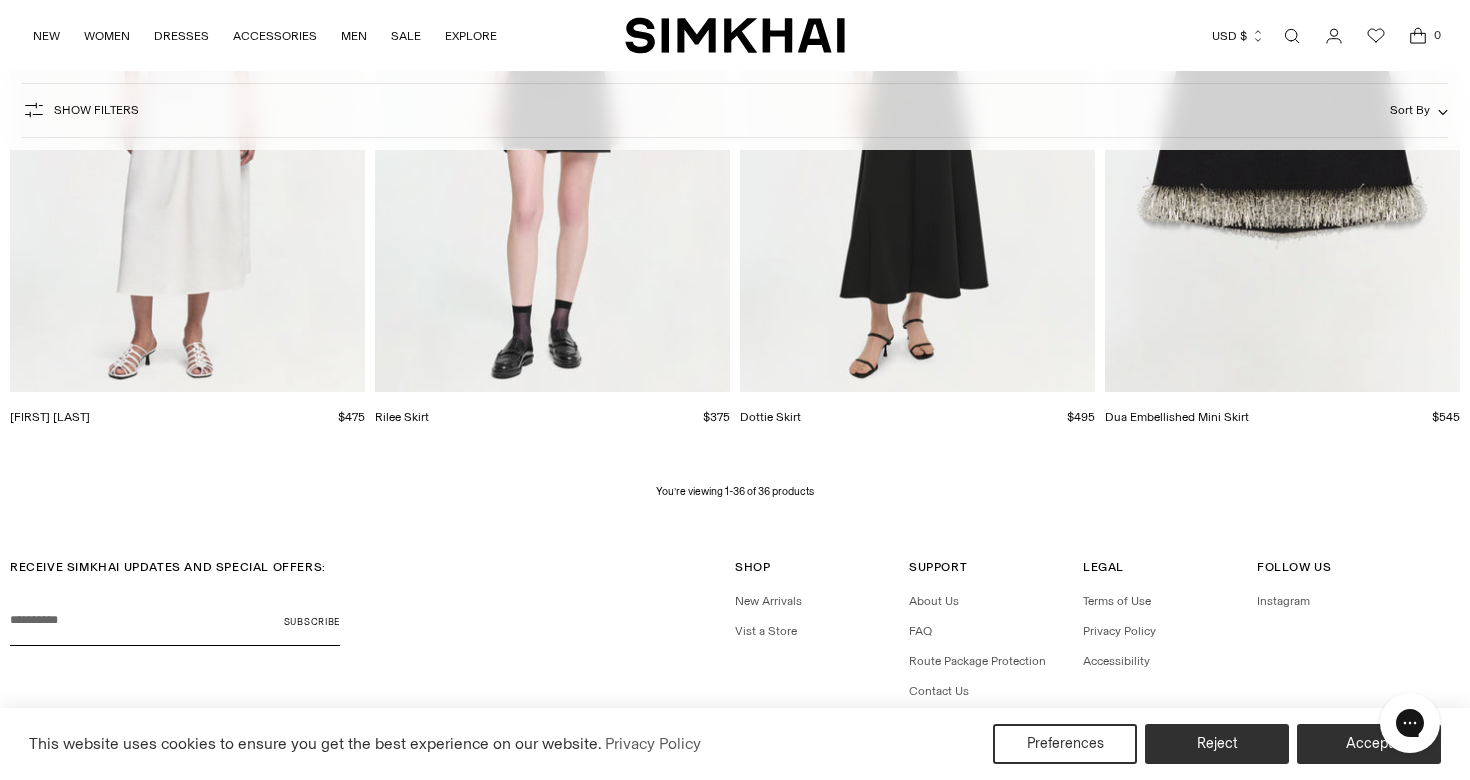 click on "Your email" at bounding box center (175, 621) 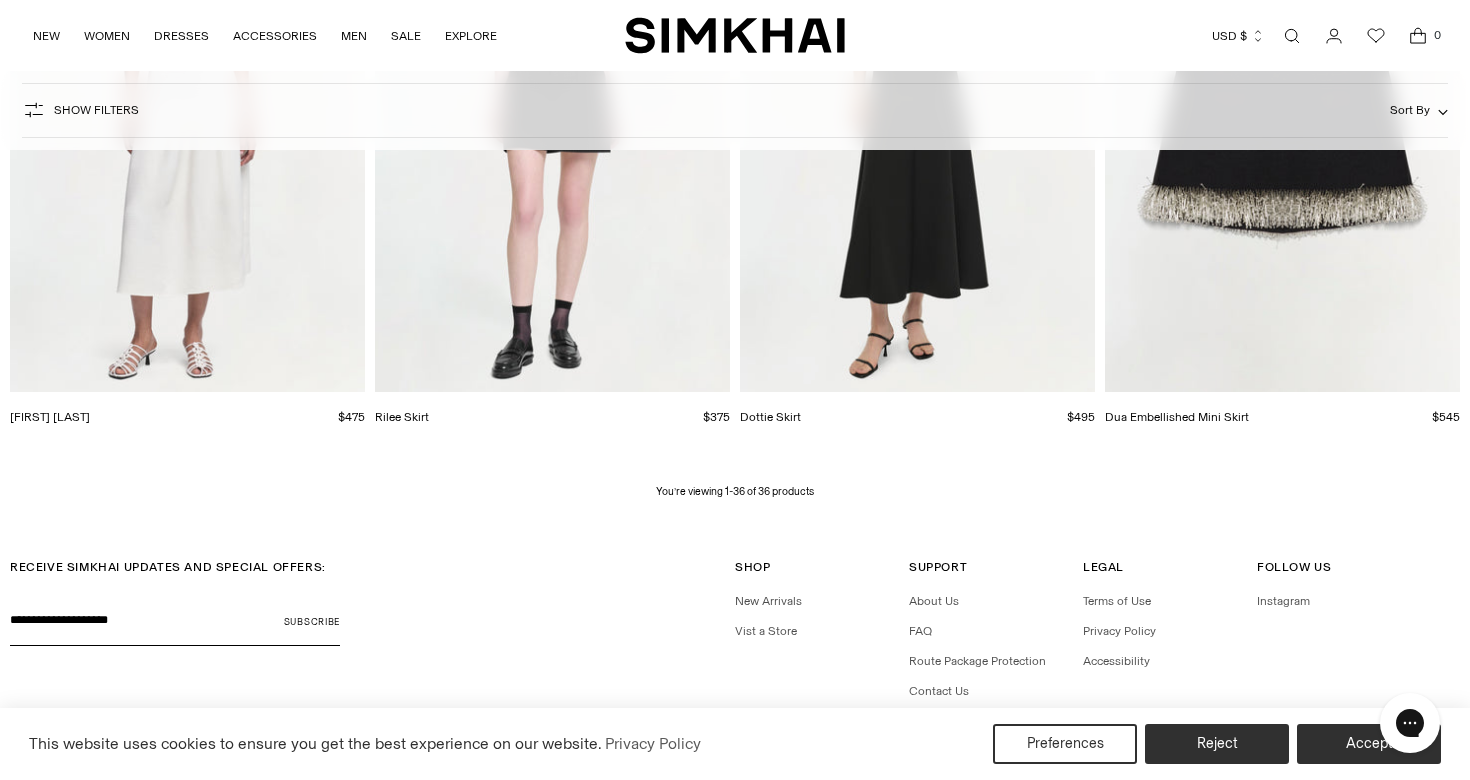 type on "**********" 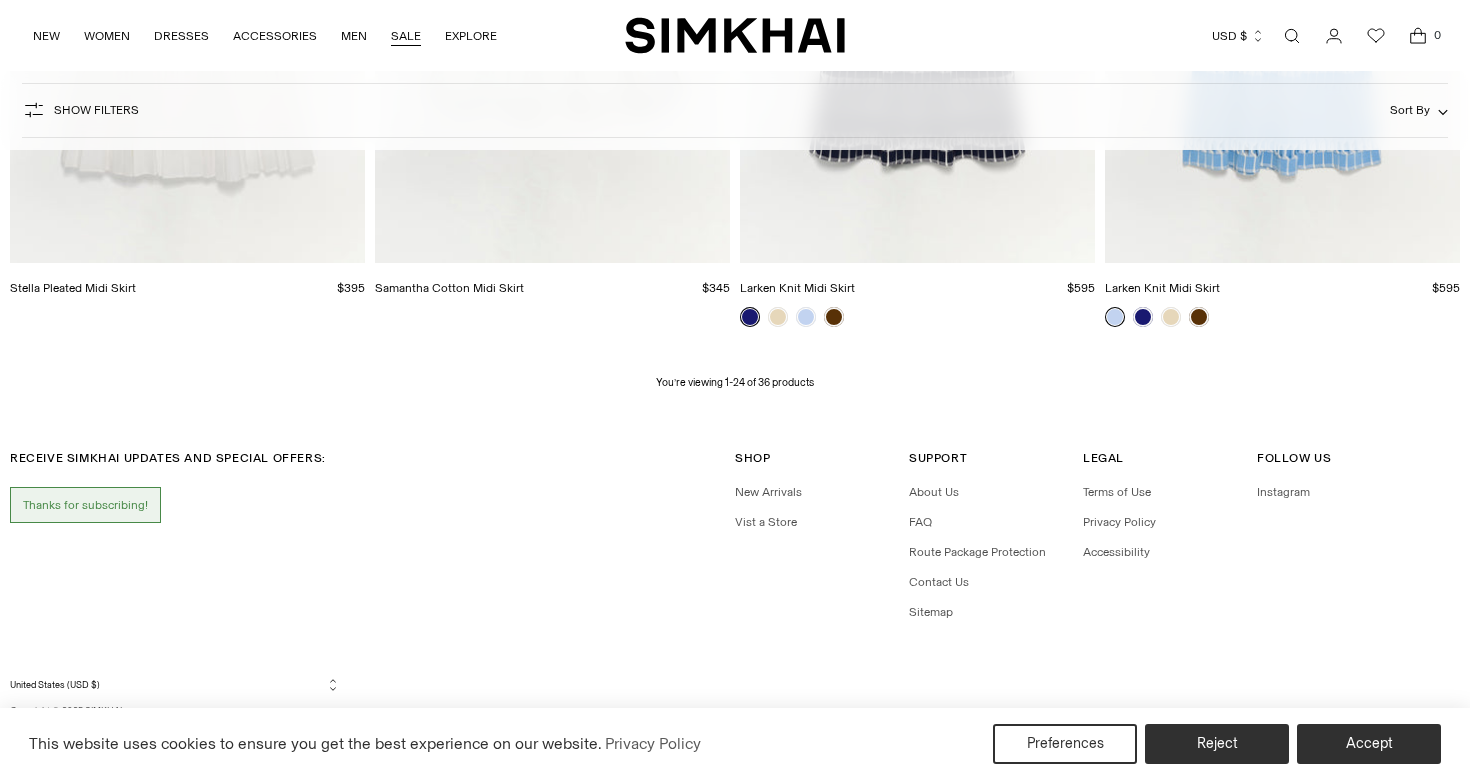 scroll, scrollTop: 3682, scrollLeft: 0, axis: vertical 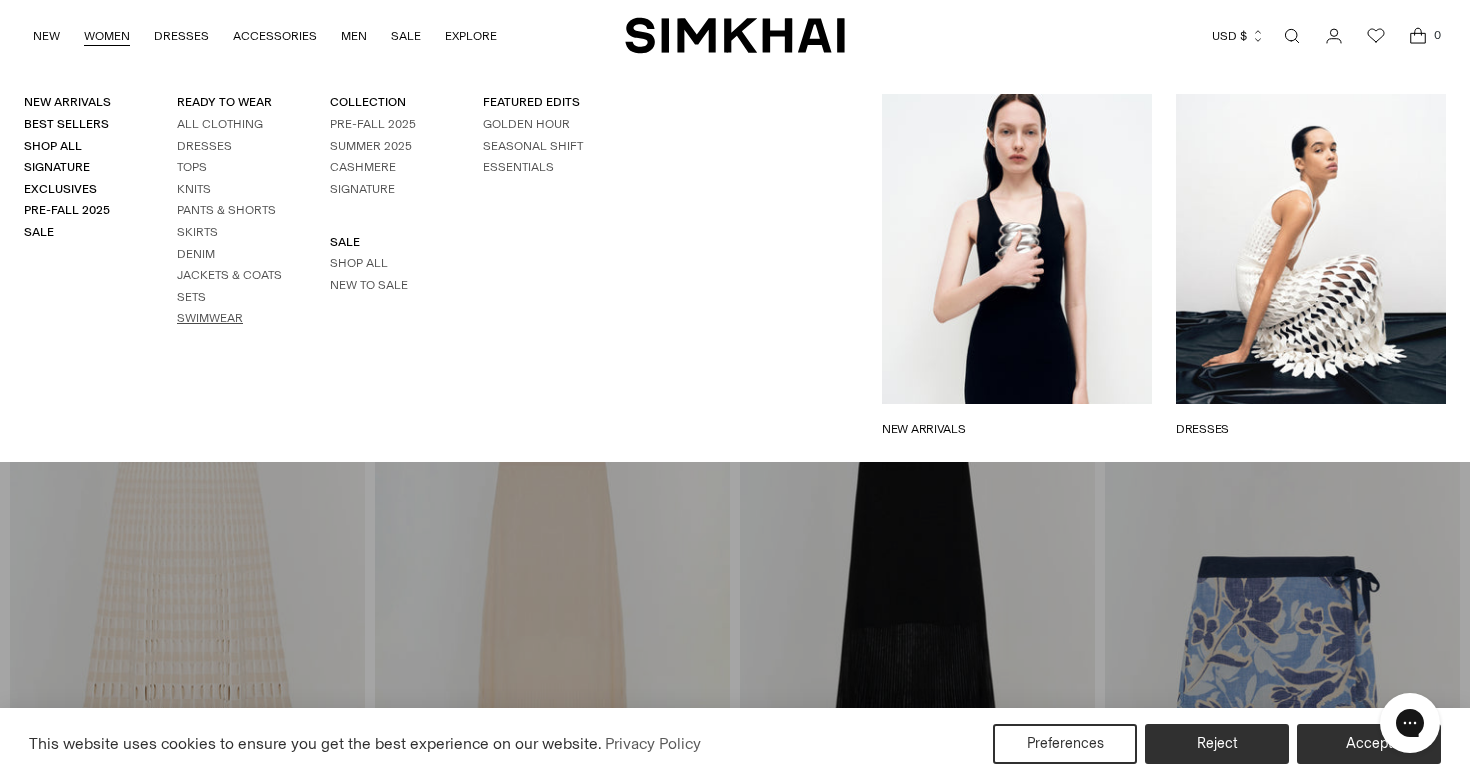 click on "Swimwear" at bounding box center (210, 318) 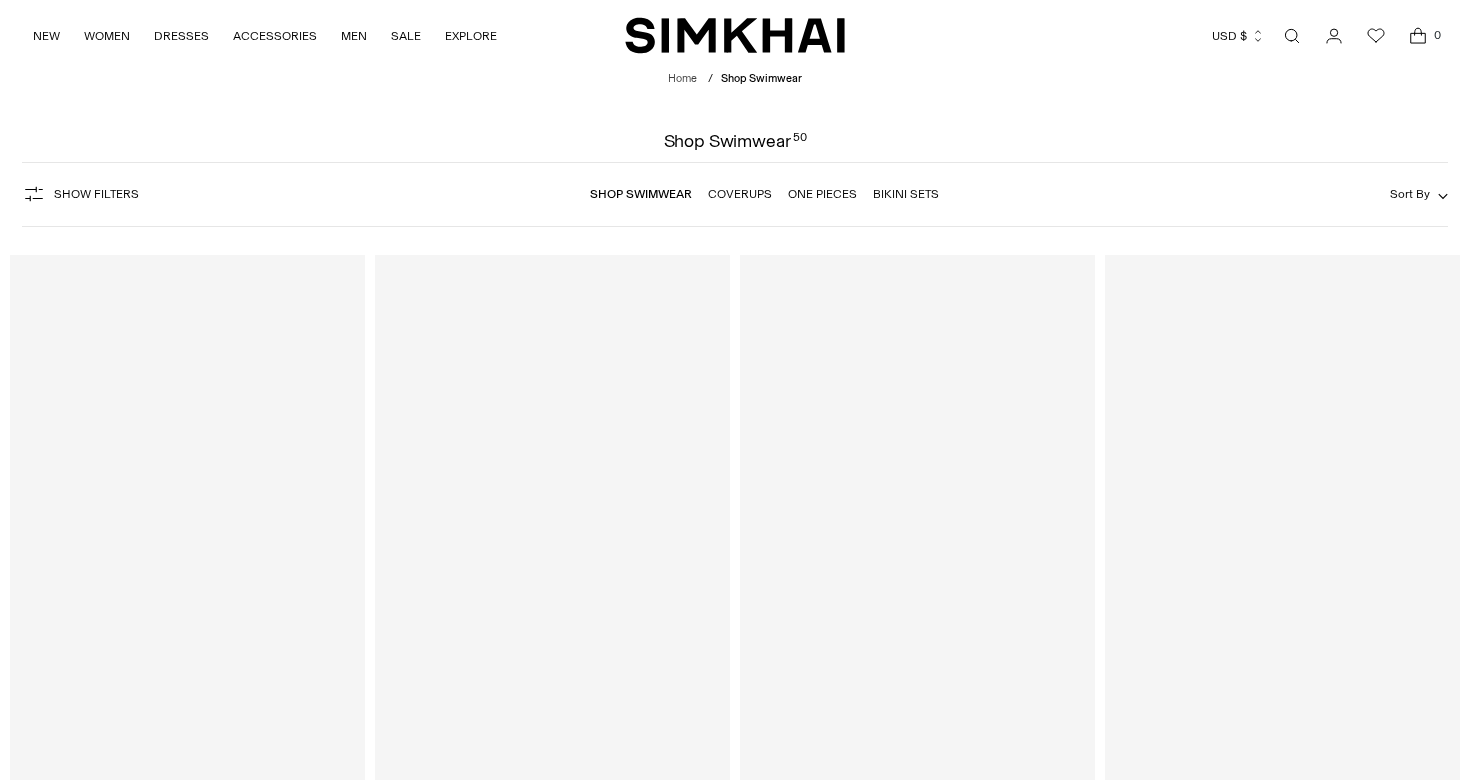 scroll, scrollTop: 0, scrollLeft: 0, axis: both 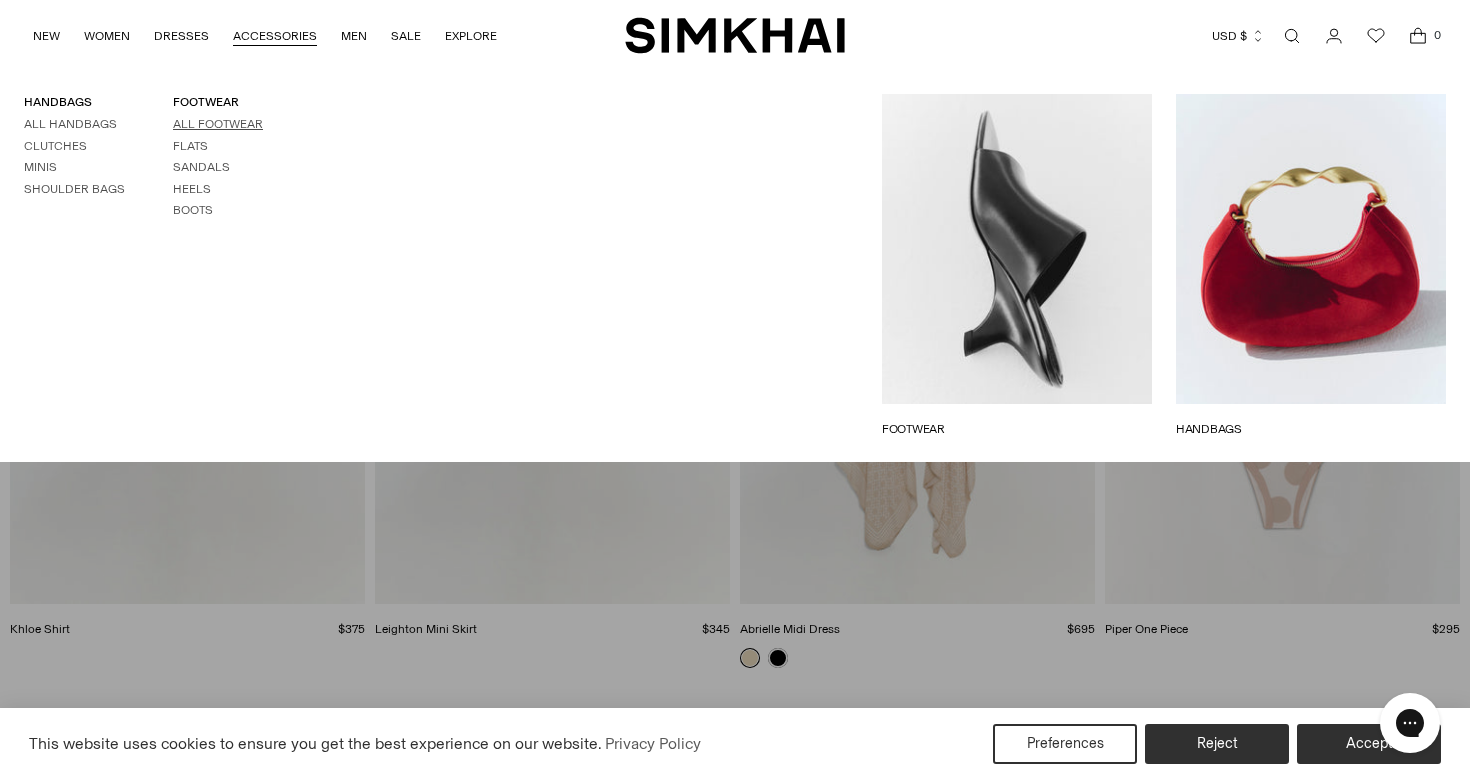 click on "All Footwear" at bounding box center (218, 124) 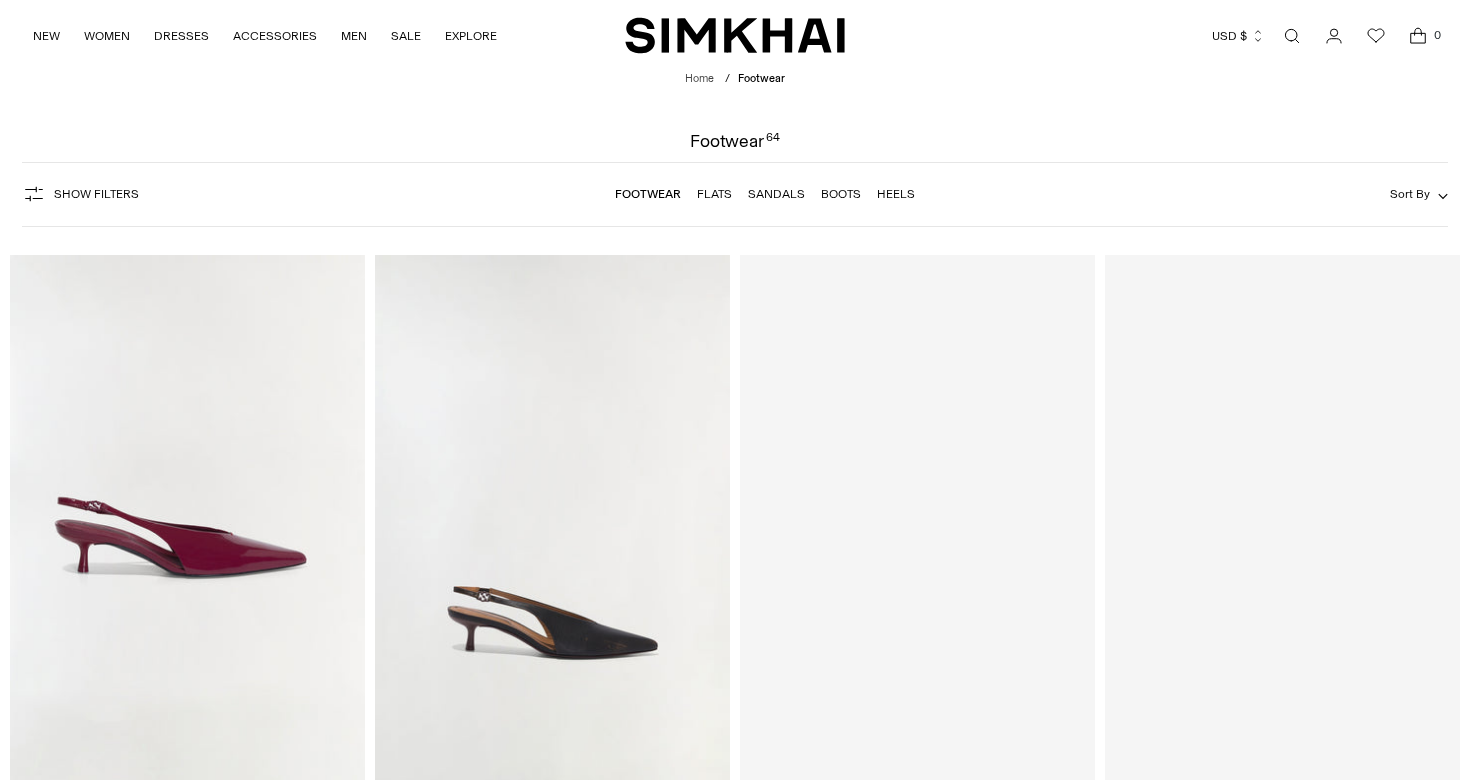scroll, scrollTop: 0, scrollLeft: 0, axis: both 